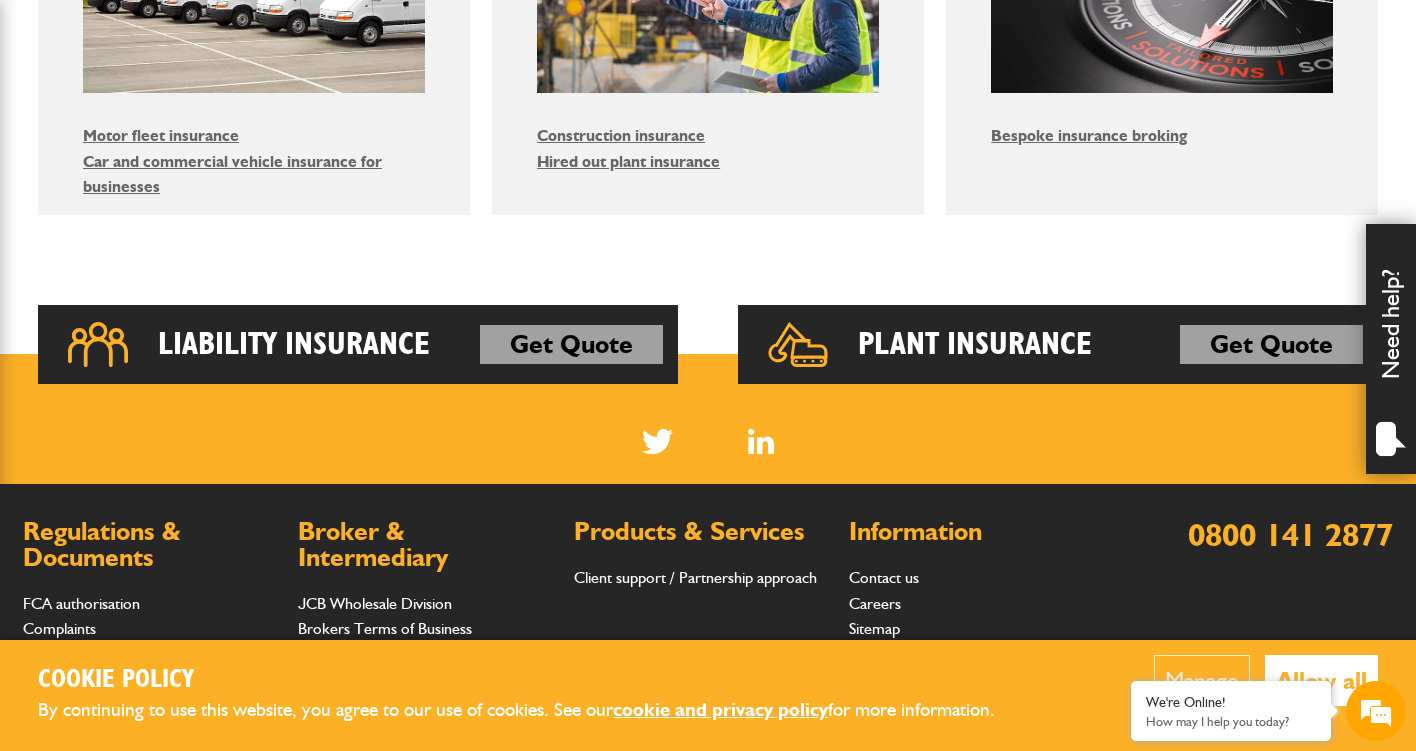 scroll, scrollTop: 1393, scrollLeft: 0, axis: vertical 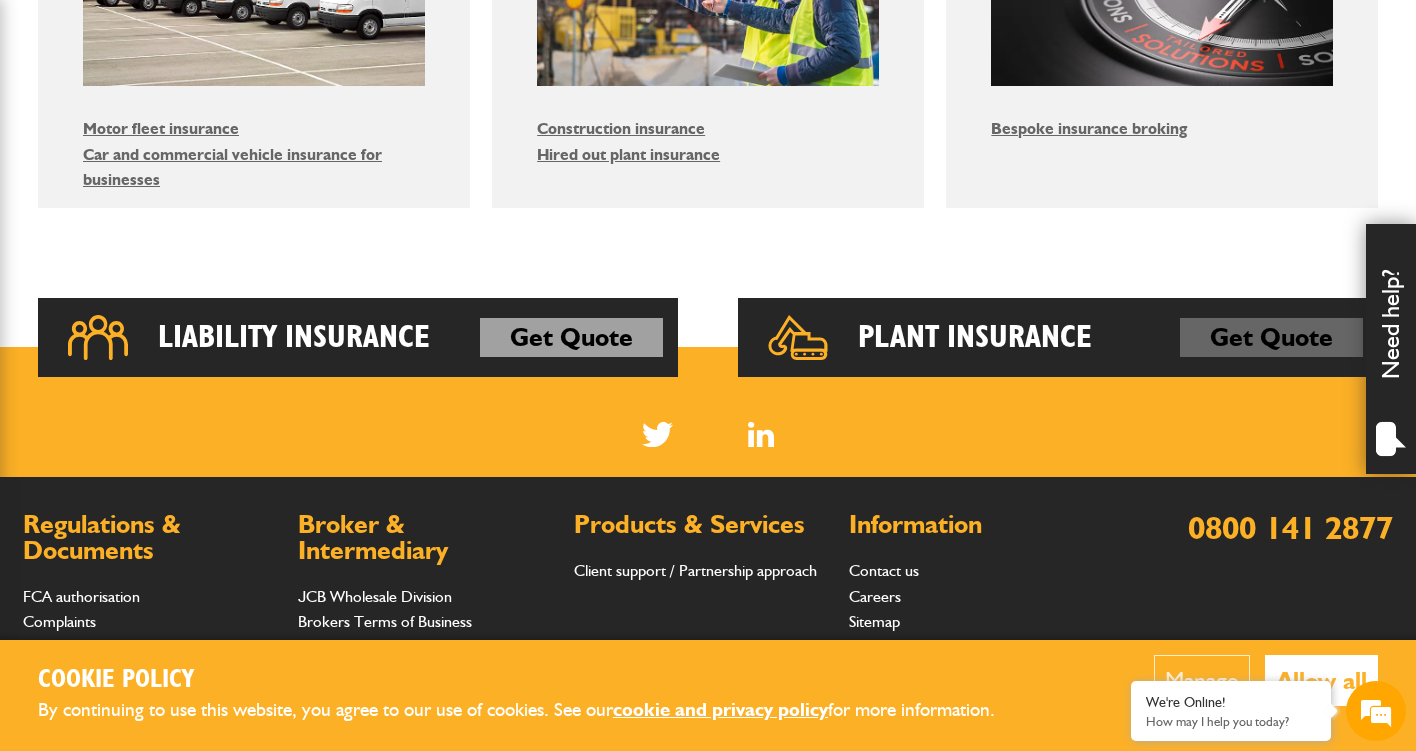 click on "Get Quote" at bounding box center (1271, 338) 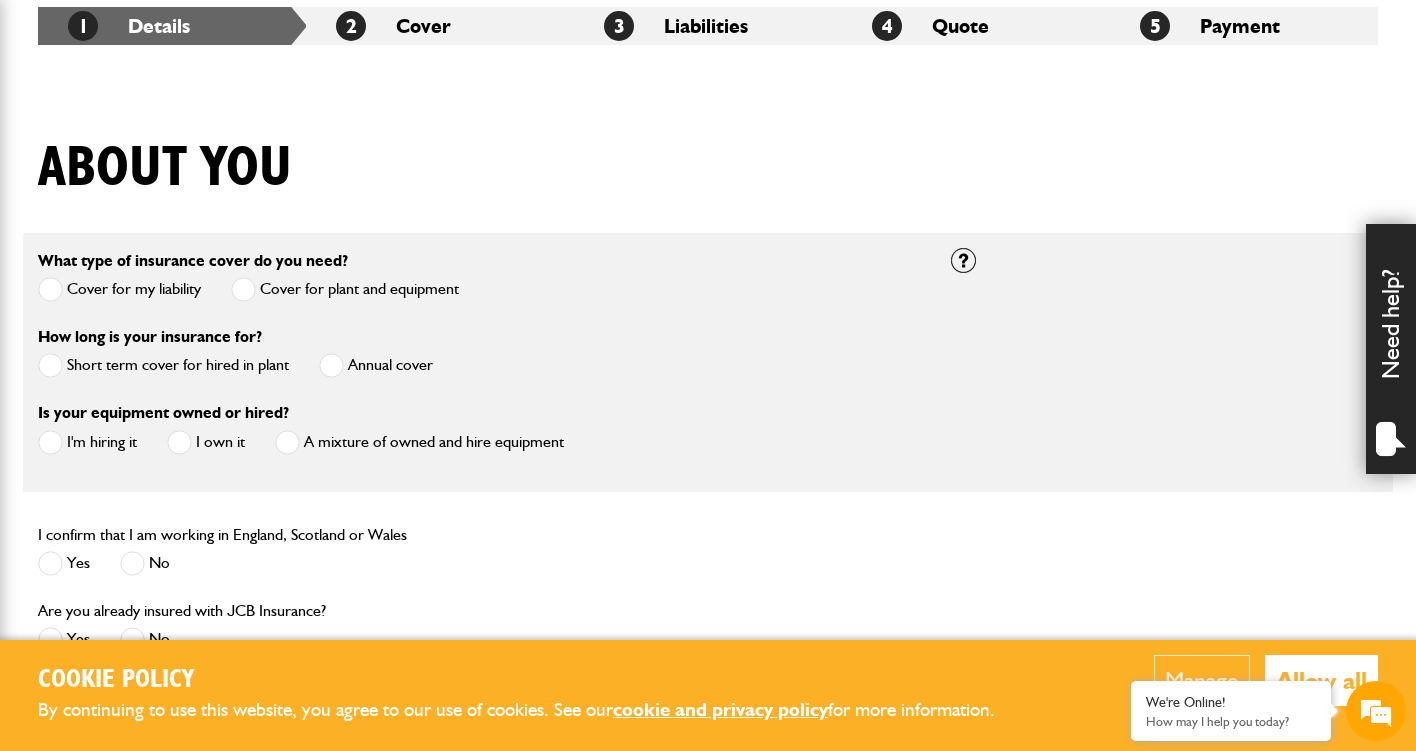 scroll, scrollTop: 405, scrollLeft: 0, axis: vertical 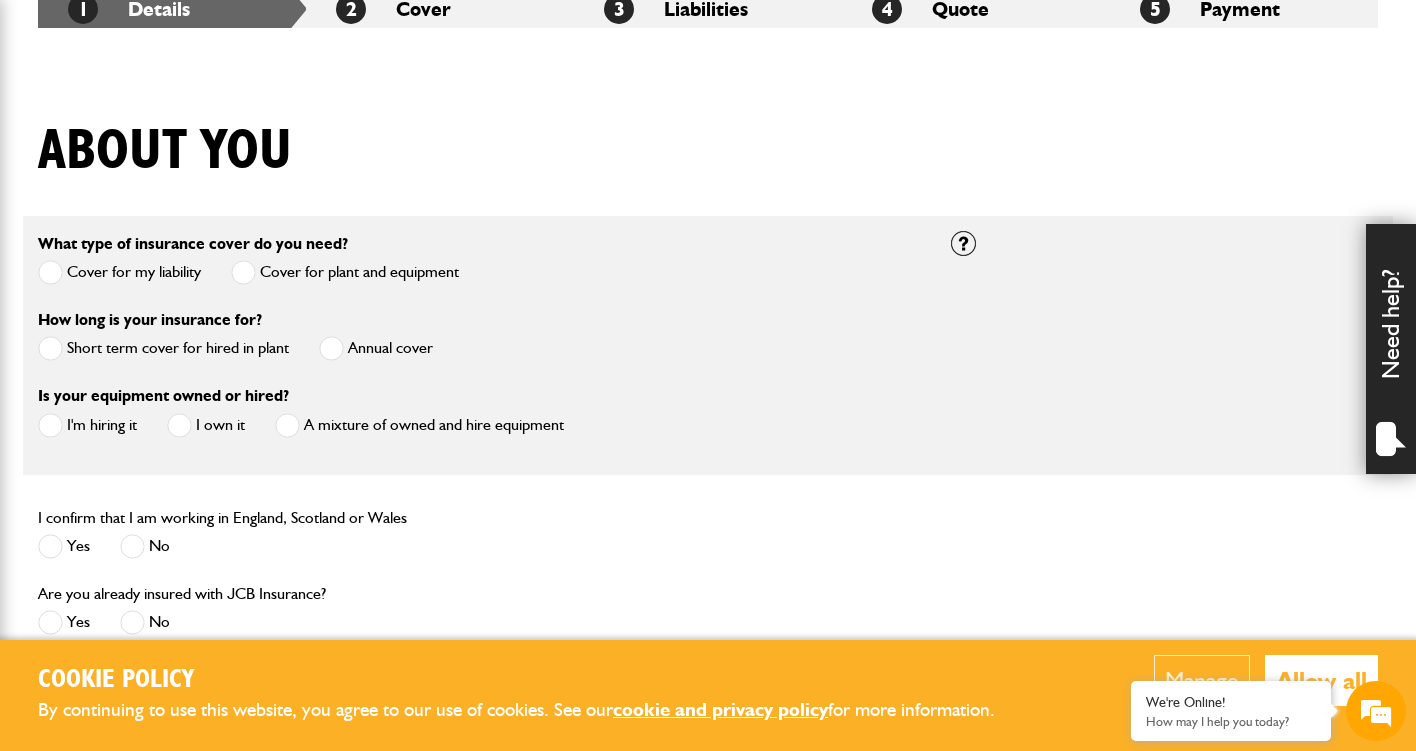 click at bounding box center (50, 348) 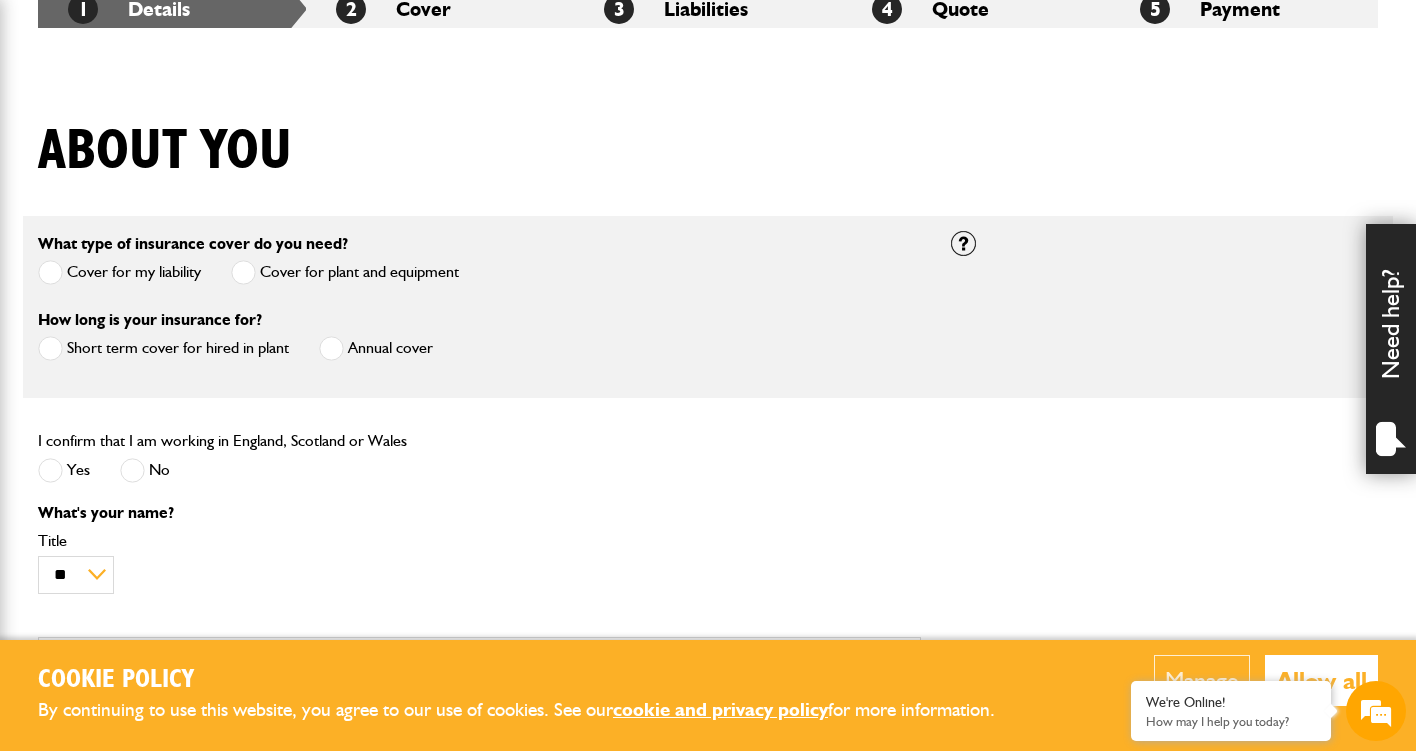 scroll, scrollTop: 0, scrollLeft: 0, axis: both 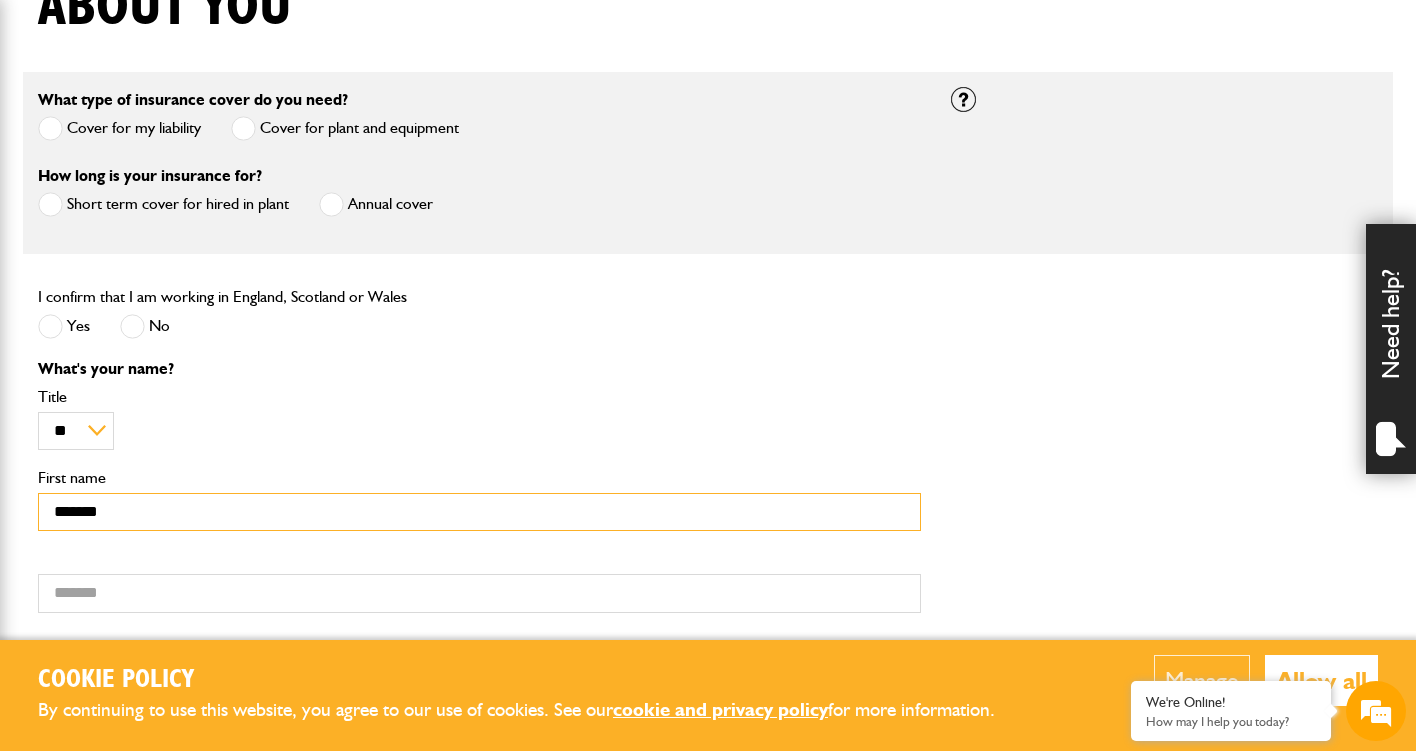 type on "*******" 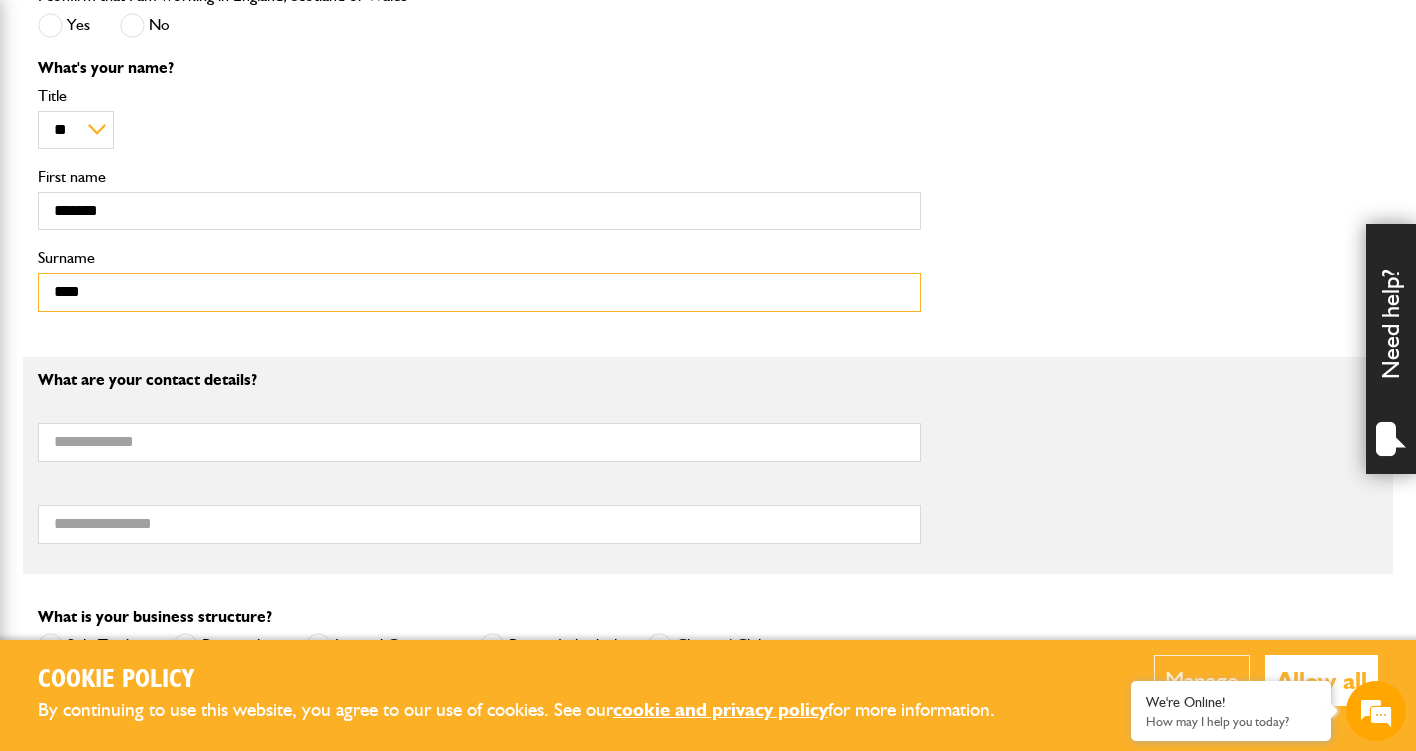 scroll, scrollTop: 855, scrollLeft: 0, axis: vertical 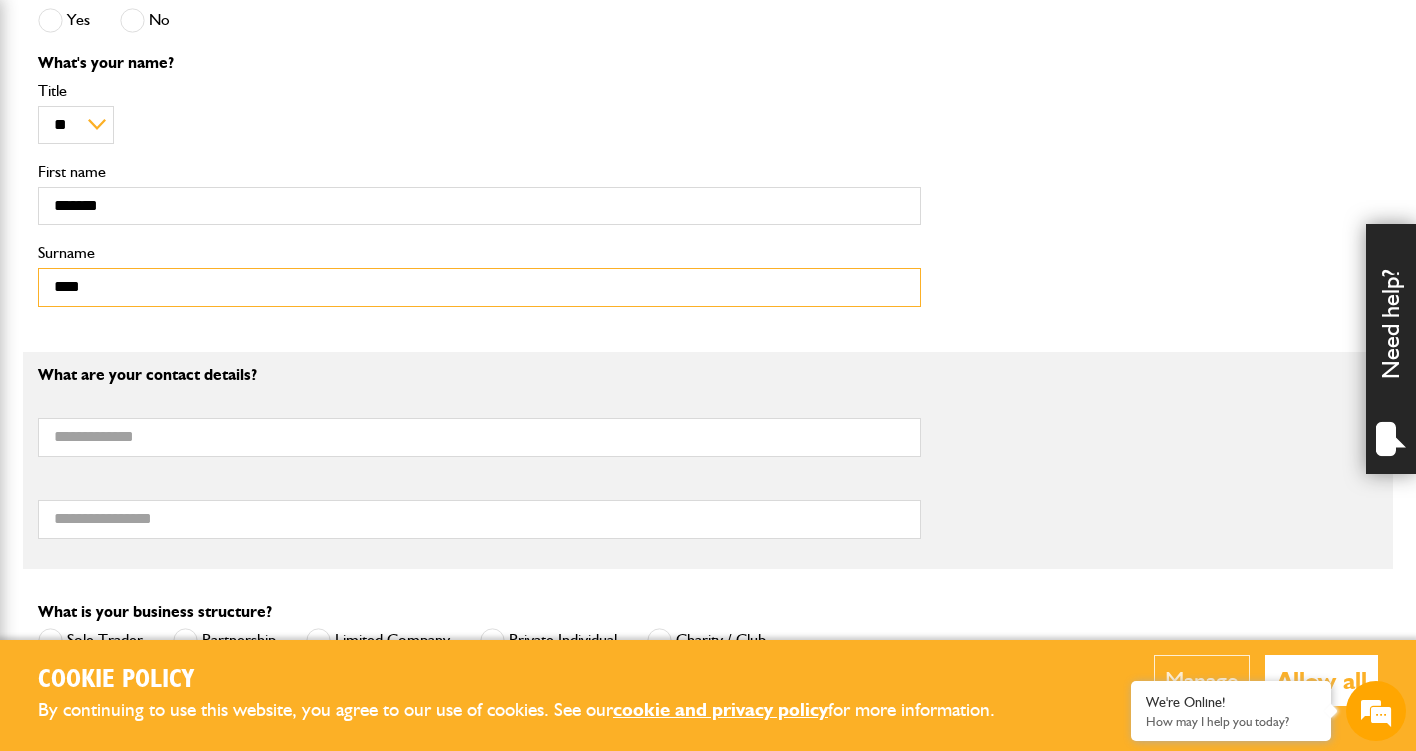 type on "****" 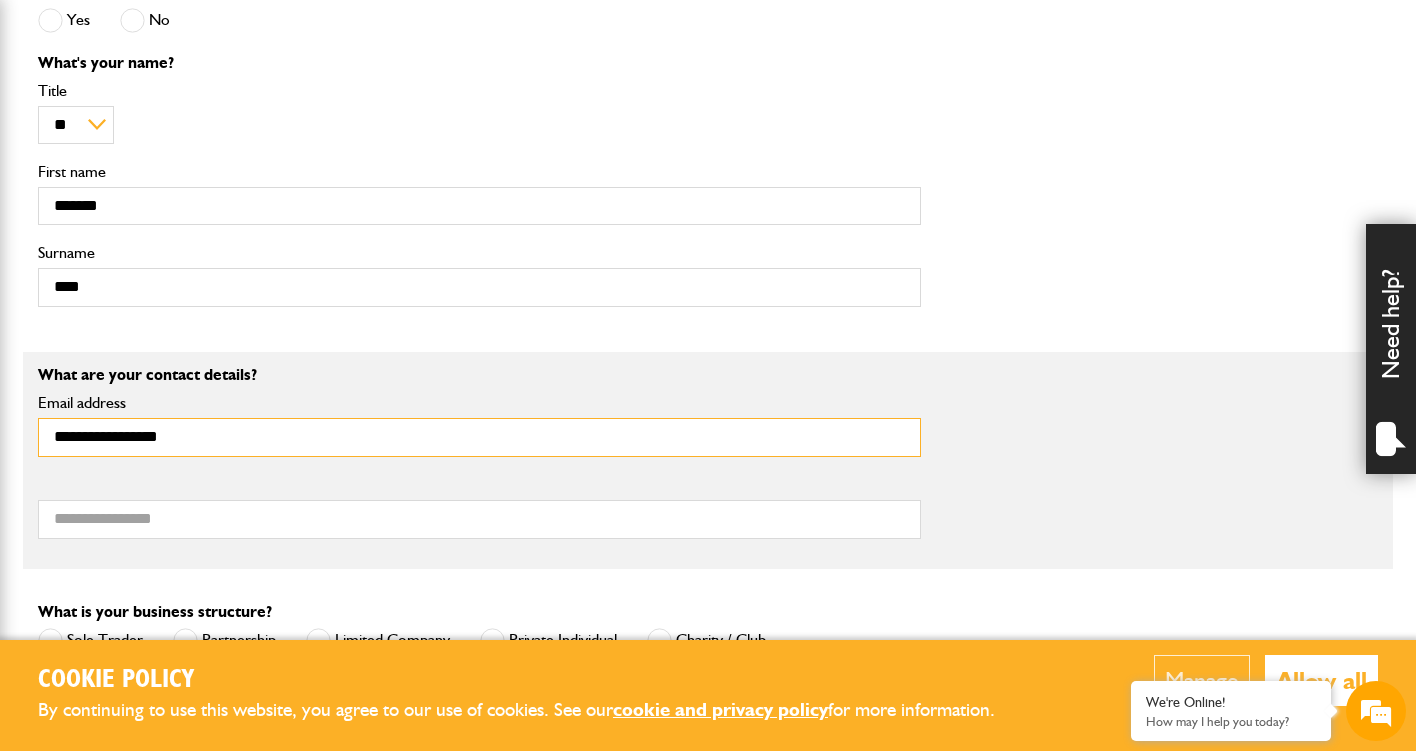 type on "**********" 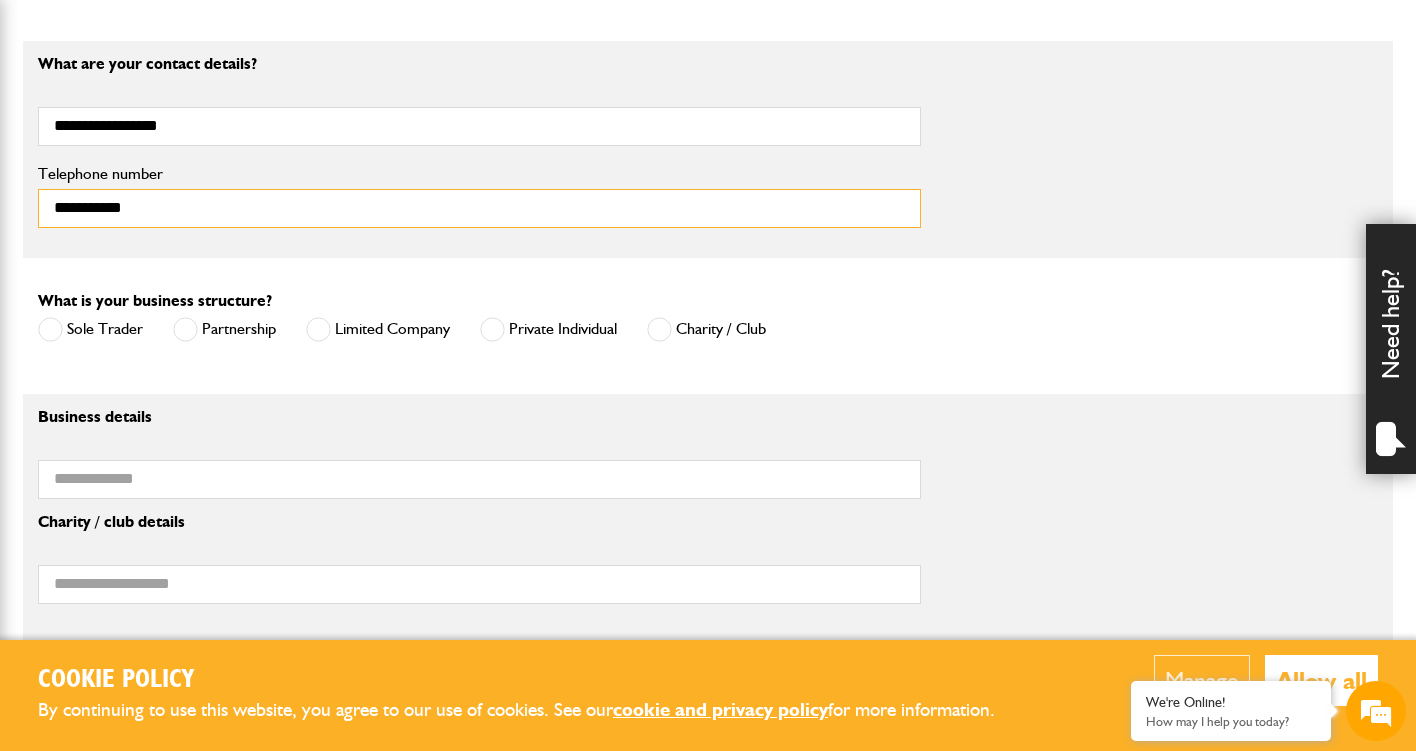 scroll, scrollTop: 1167, scrollLeft: 0, axis: vertical 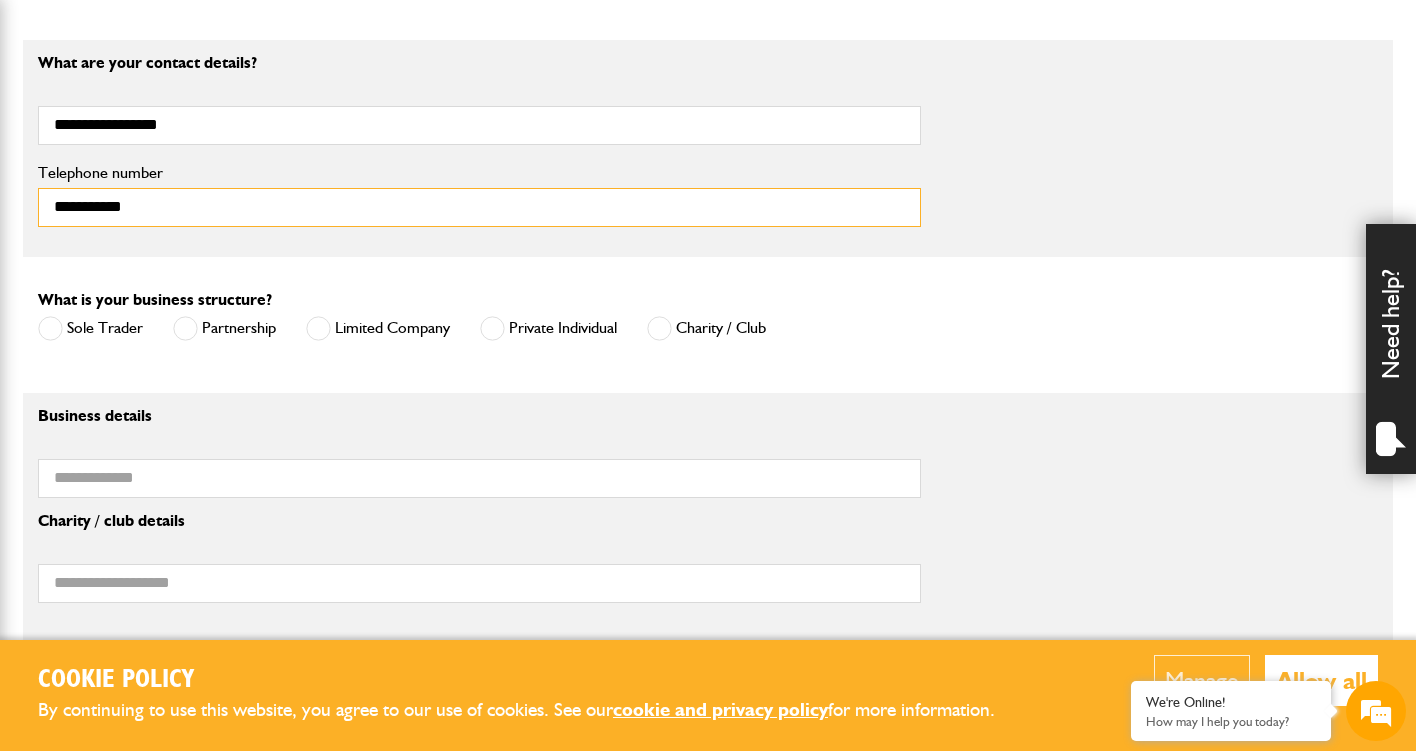 type on "**********" 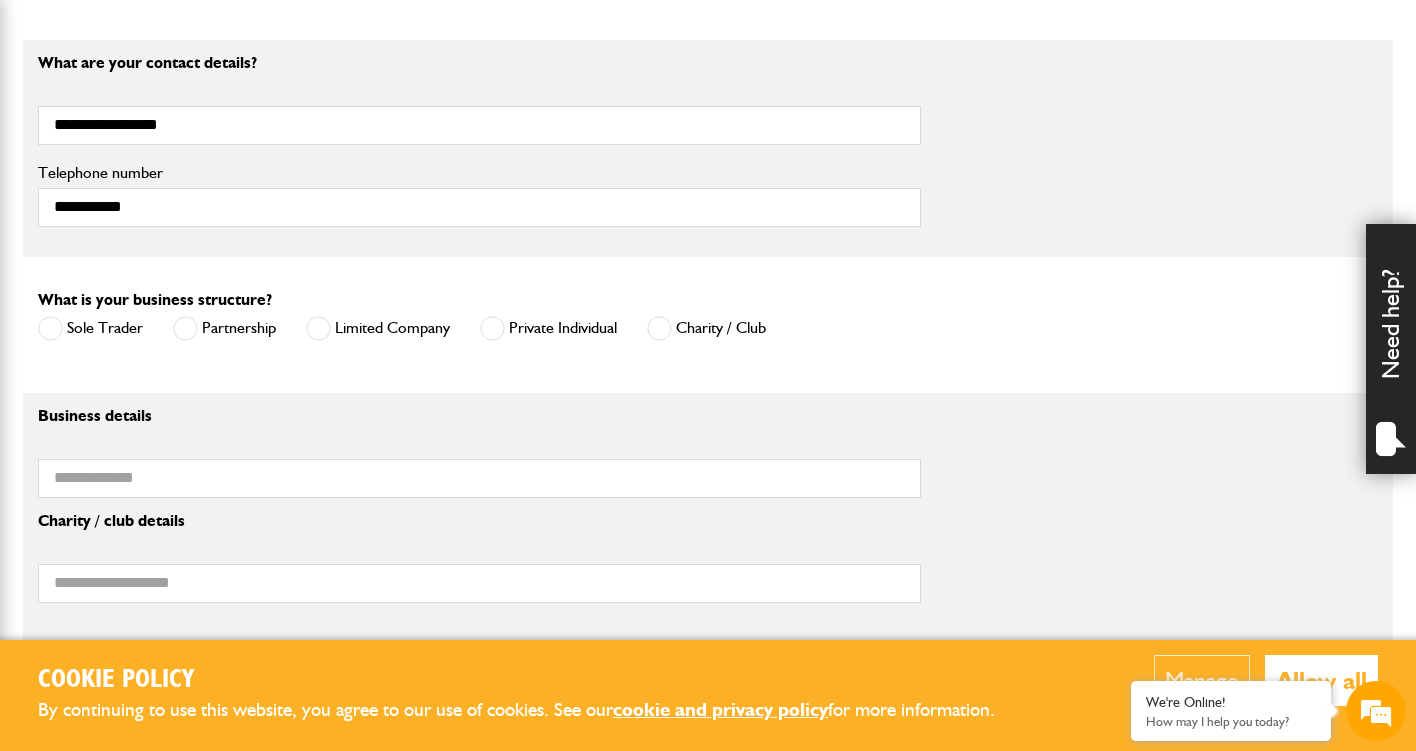 click at bounding box center (492, 328) 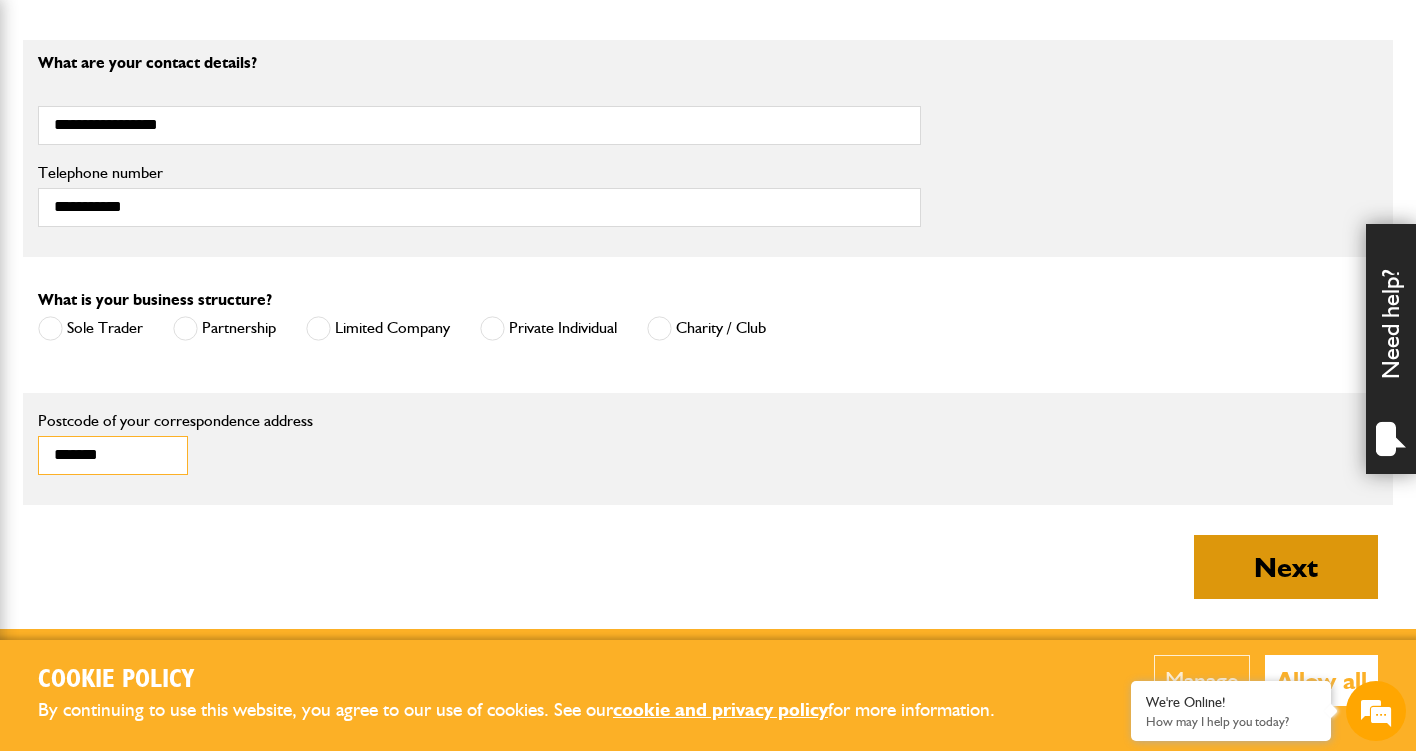 type on "*******" 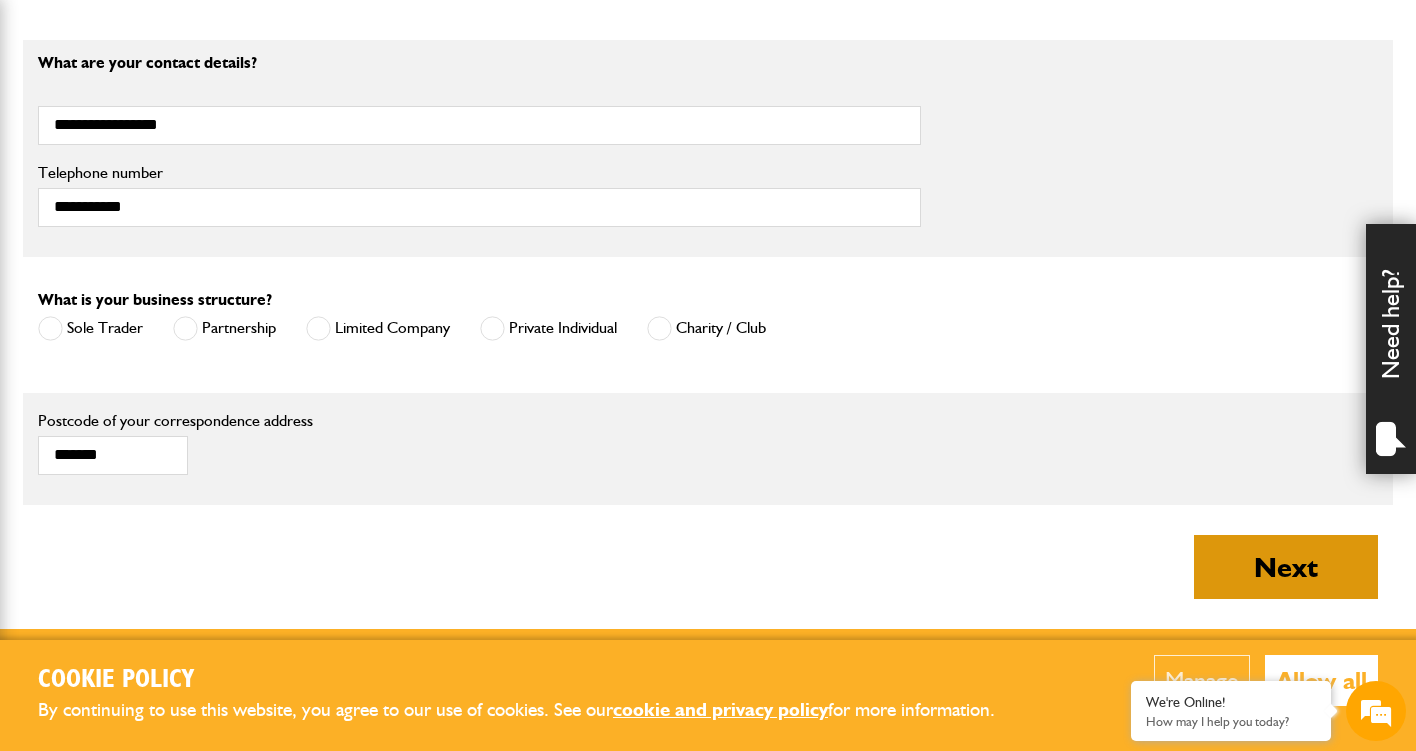 click on "Next" at bounding box center (1286, 567) 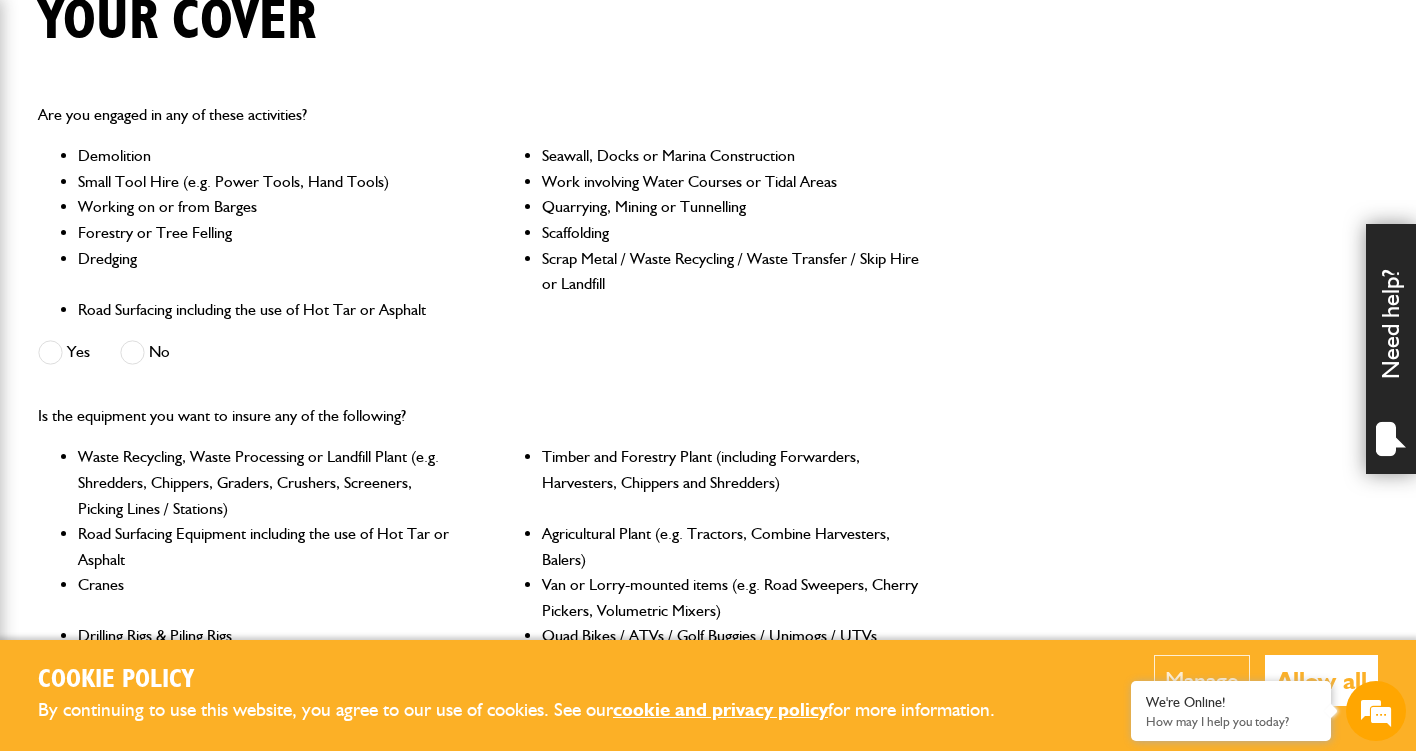 scroll, scrollTop: 538, scrollLeft: 0, axis: vertical 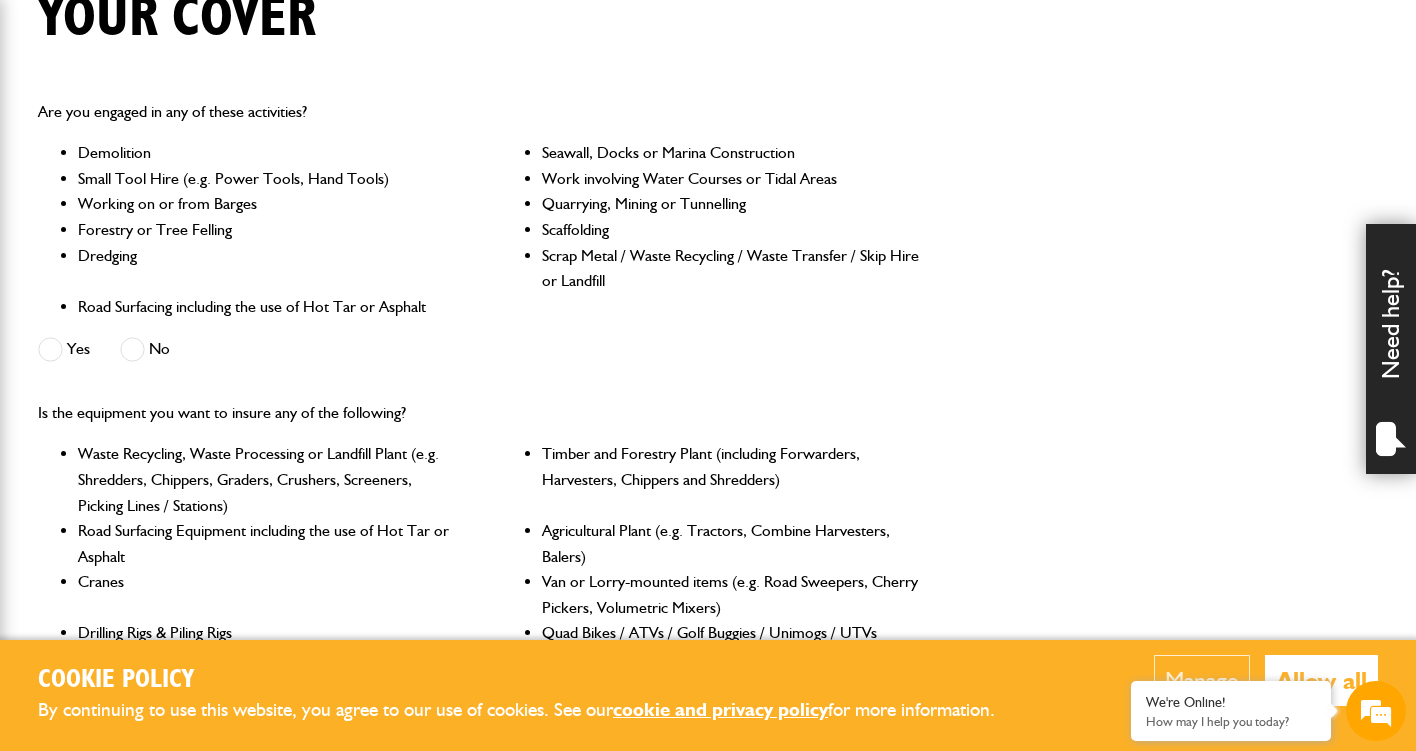 click at bounding box center (132, 349) 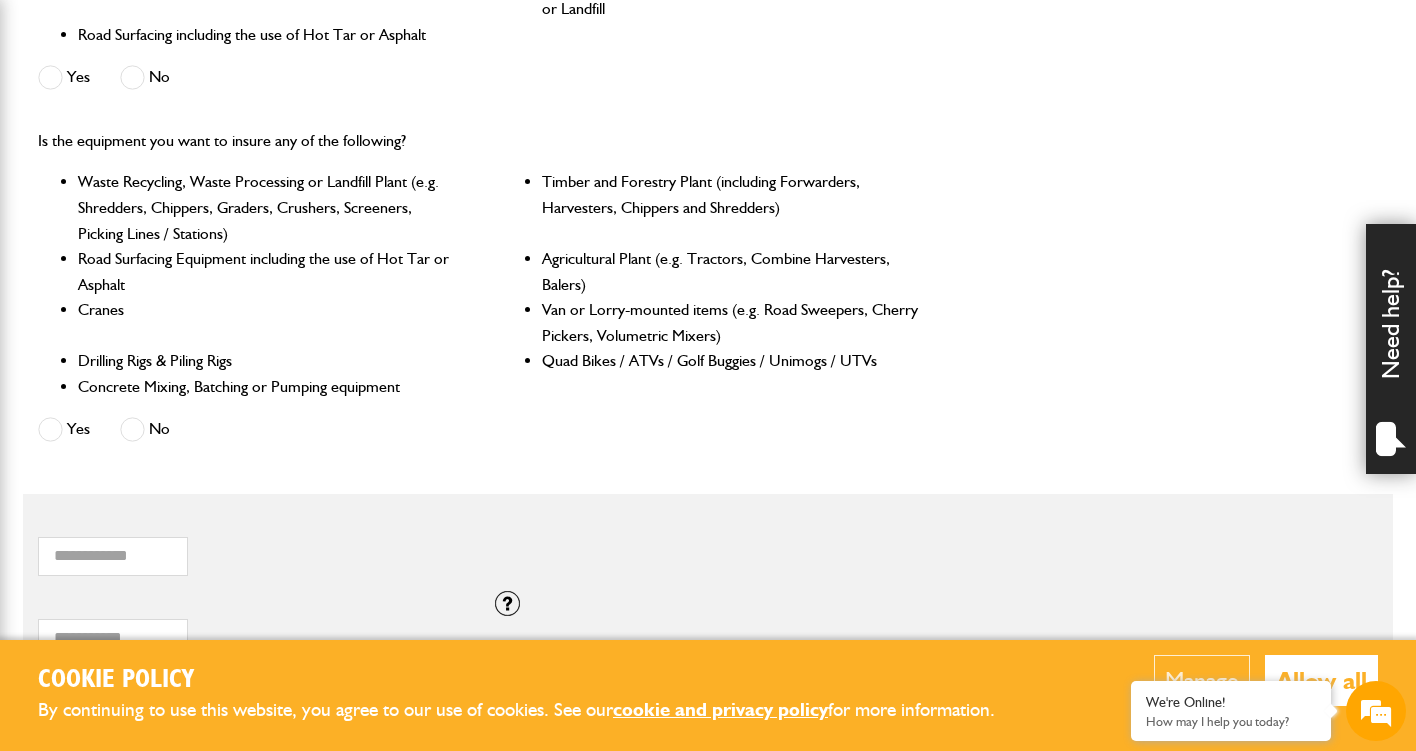 scroll, scrollTop: 805, scrollLeft: 0, axis: vertical 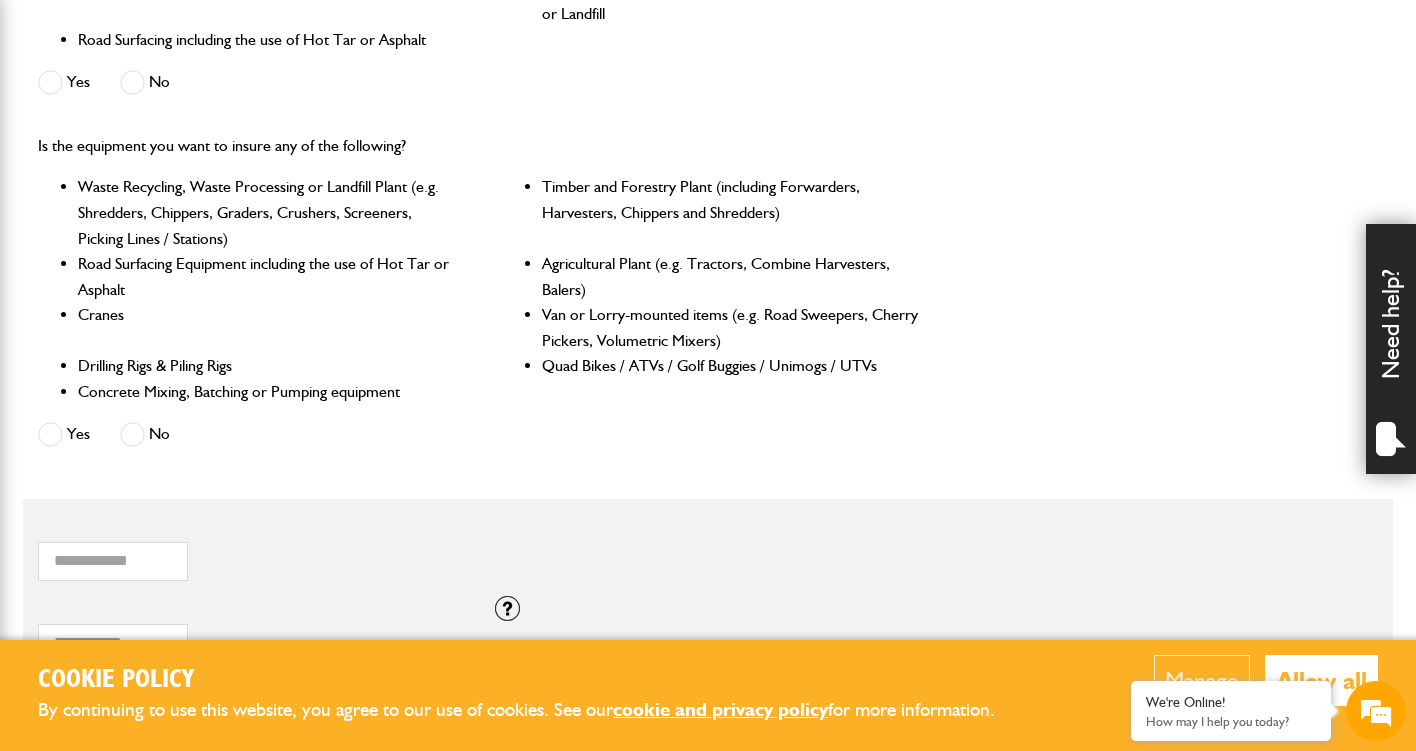 click at bounding box center [132, 434] 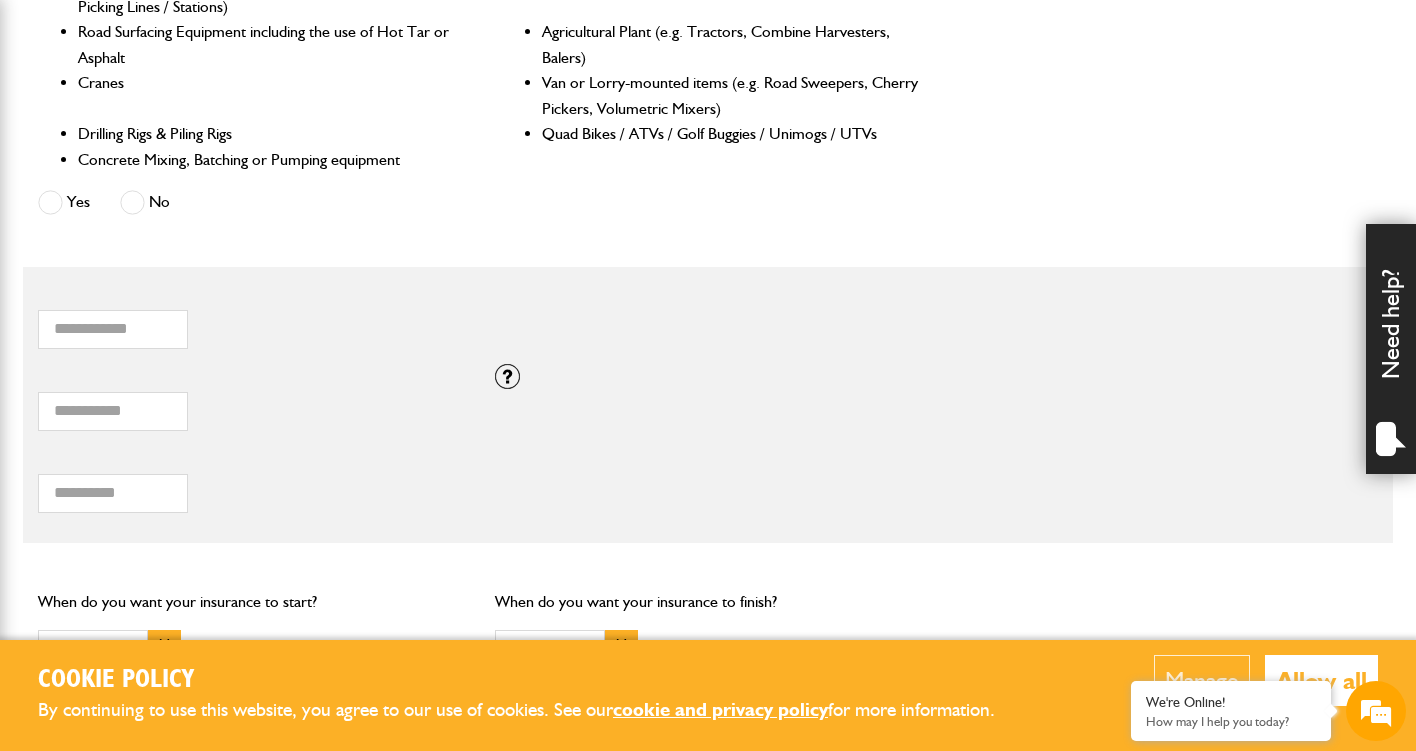 scroll, scrollTop: 1041, scrollLeft: 0, axis: vertical 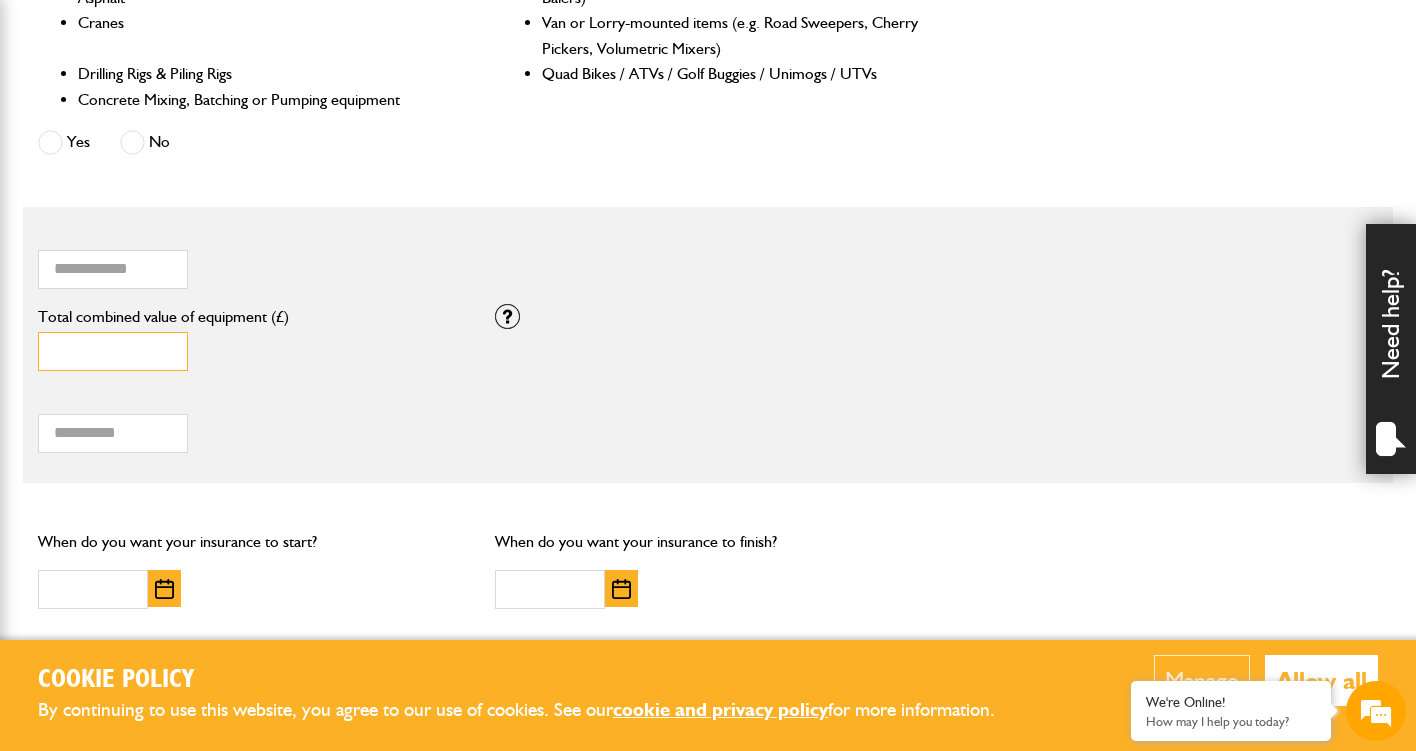 click on "*" at bounding box center (113, 351) 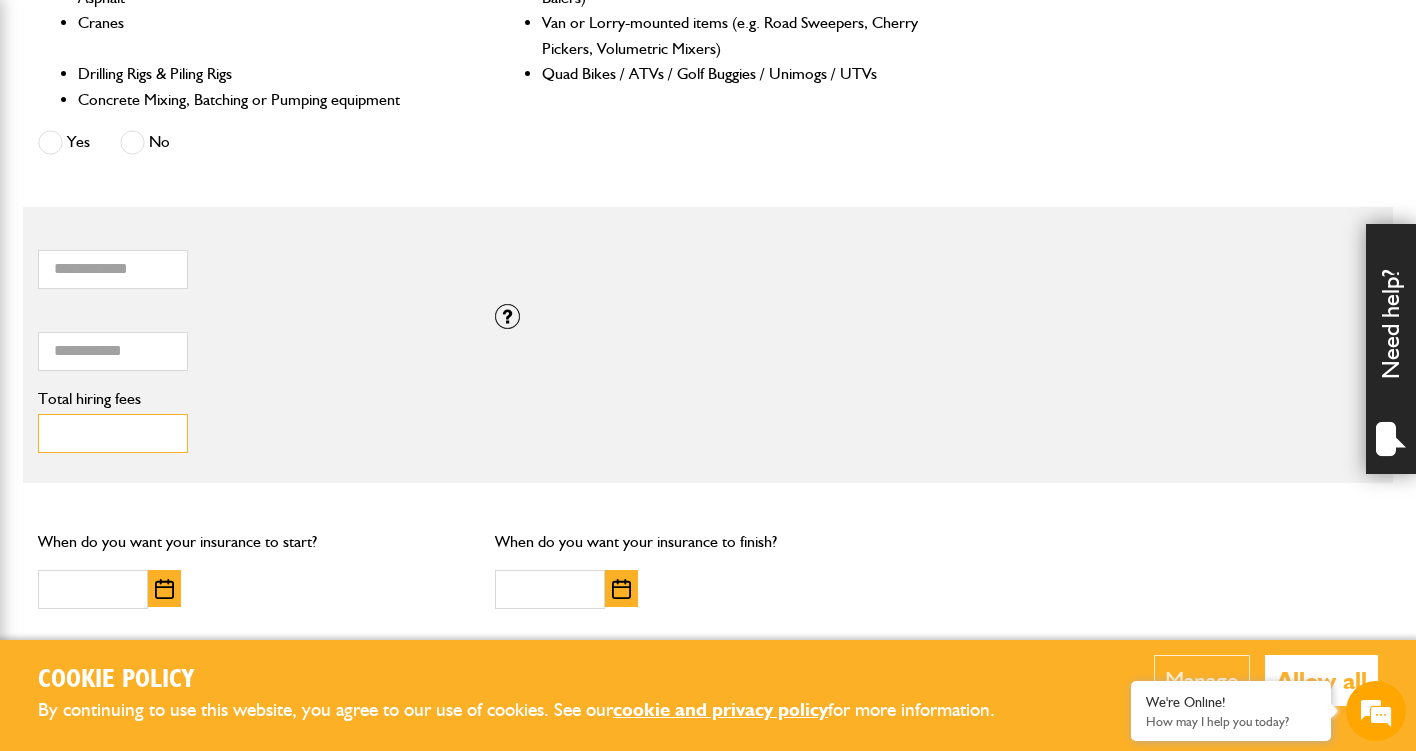 click on "Total hiring fees" at bounding box center [113, 433] 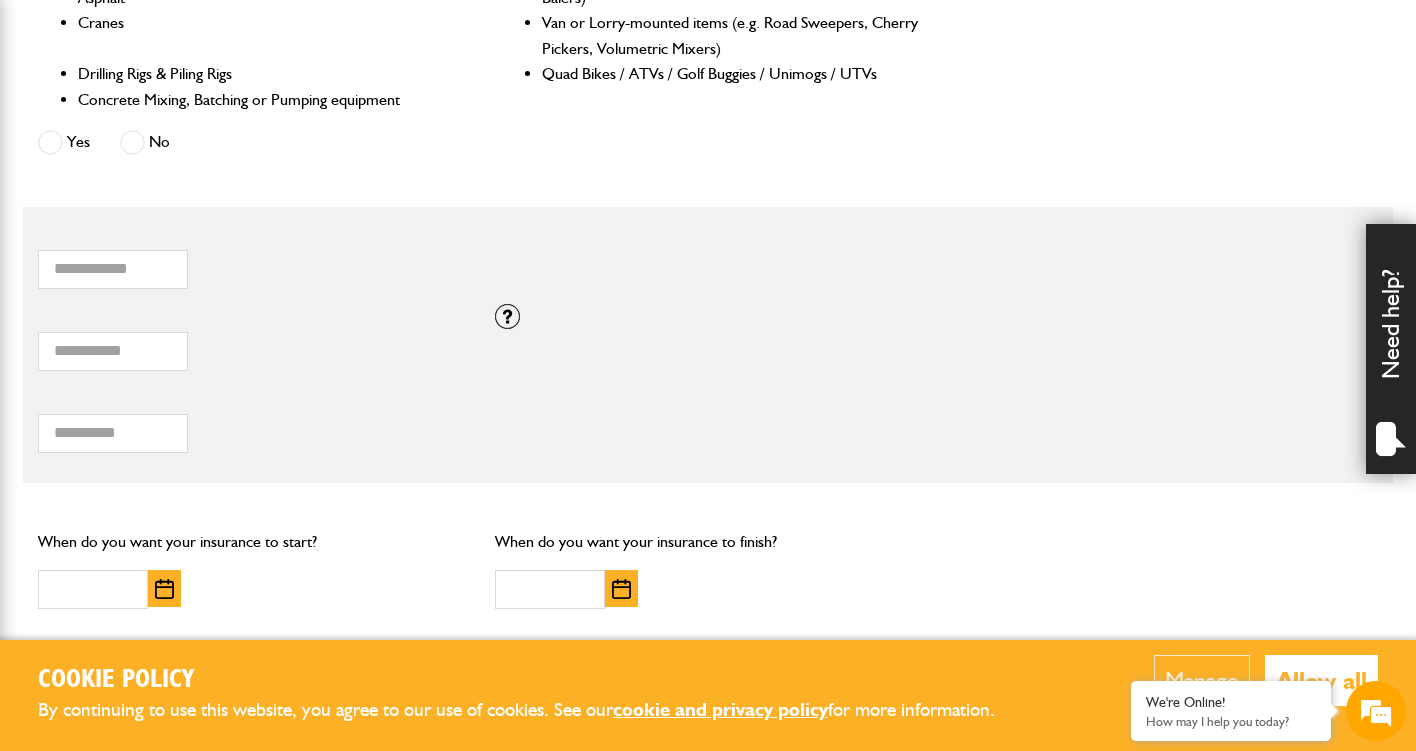 click at bounding box center [164, 589] 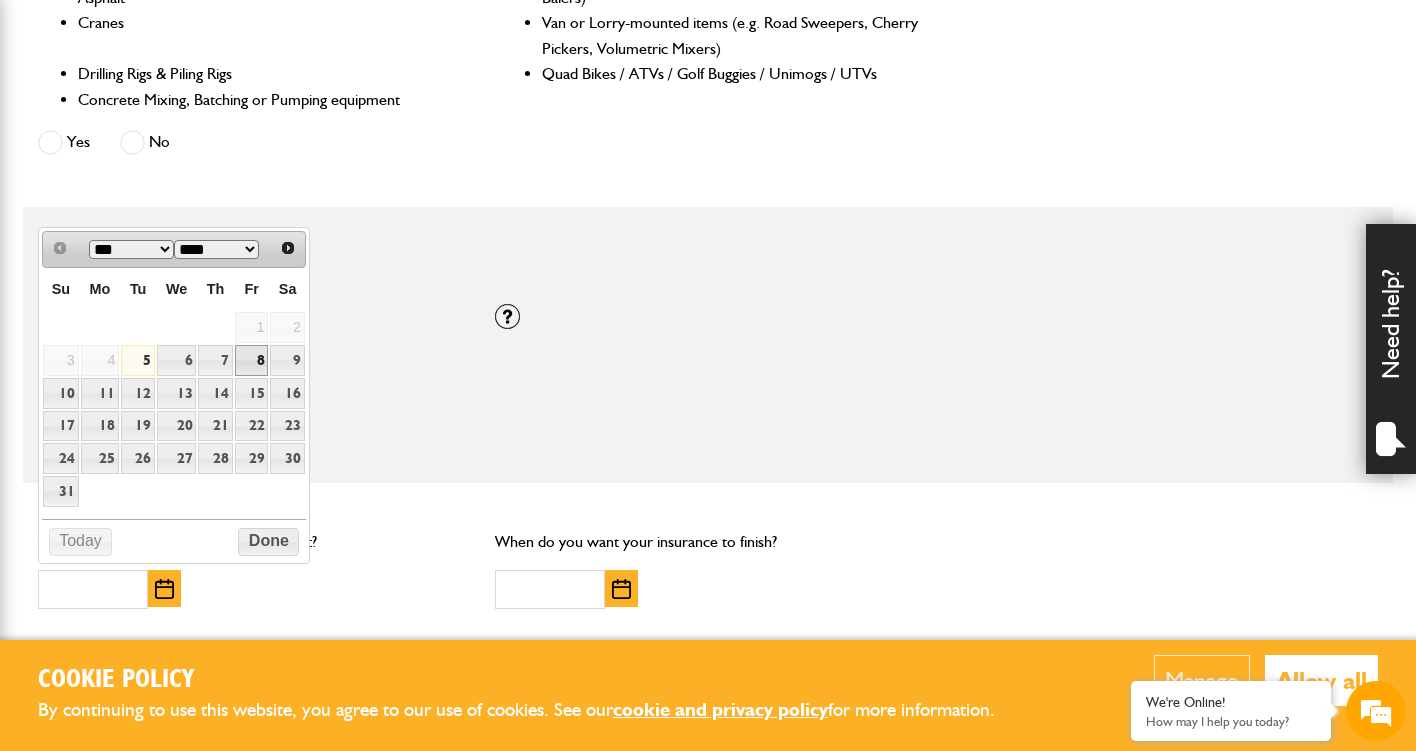 click on "8" at bounding box center (252, 360) 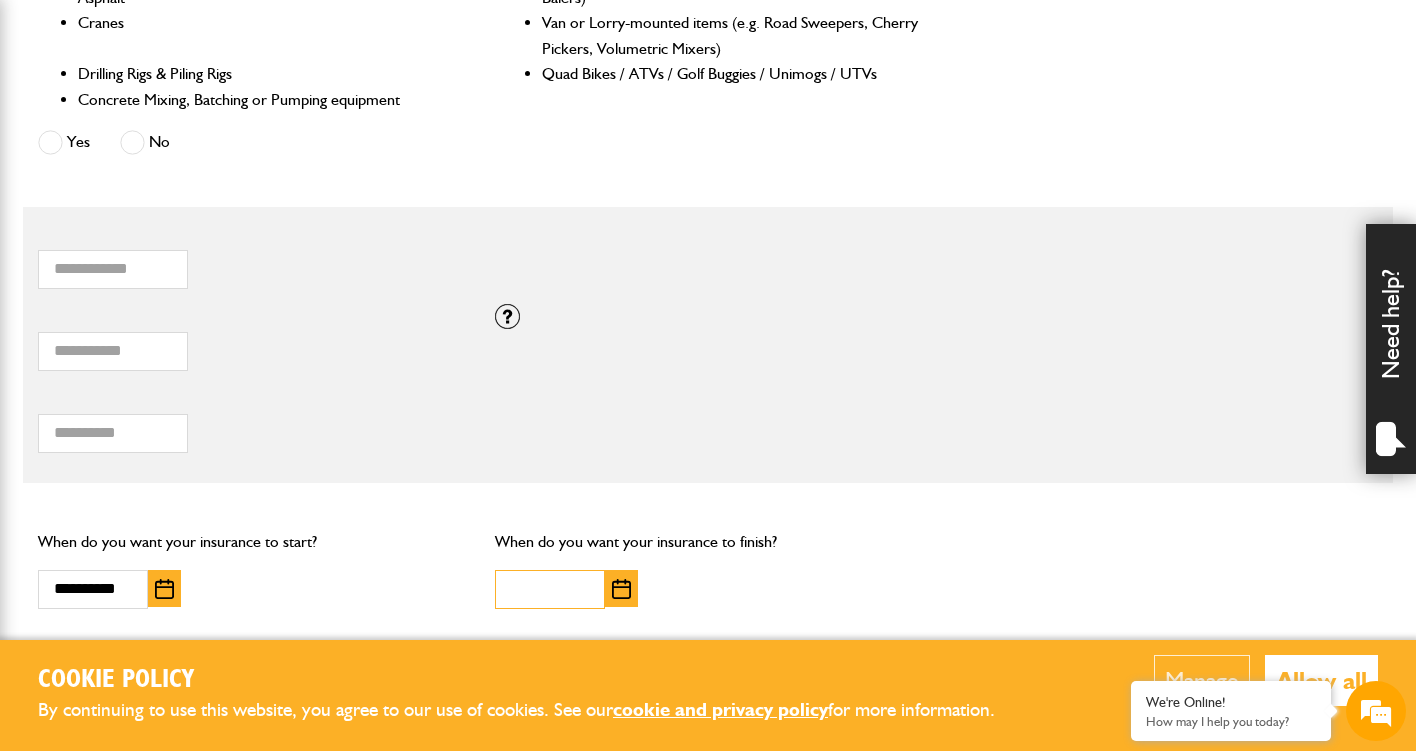 click at bounding box center [550, 589] 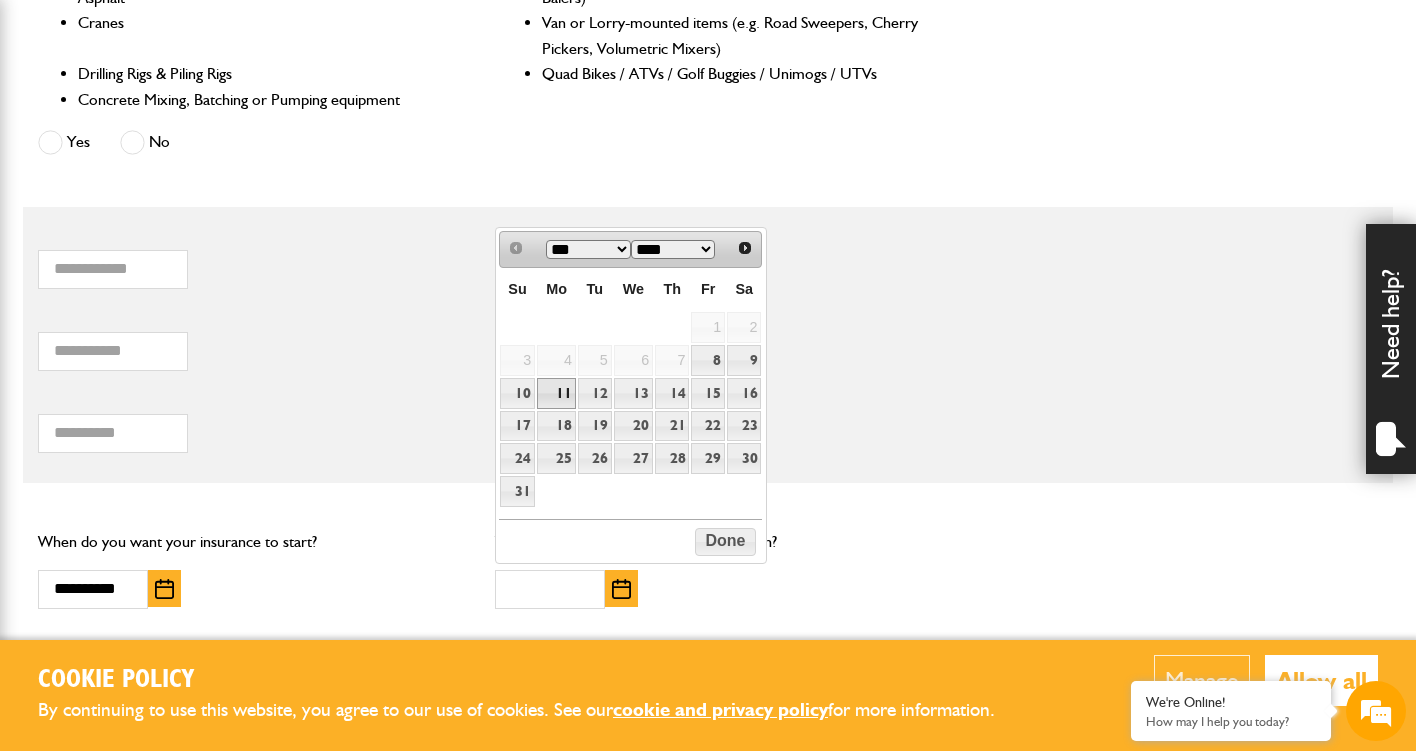 click on "11" at bounding box center [556, 393] 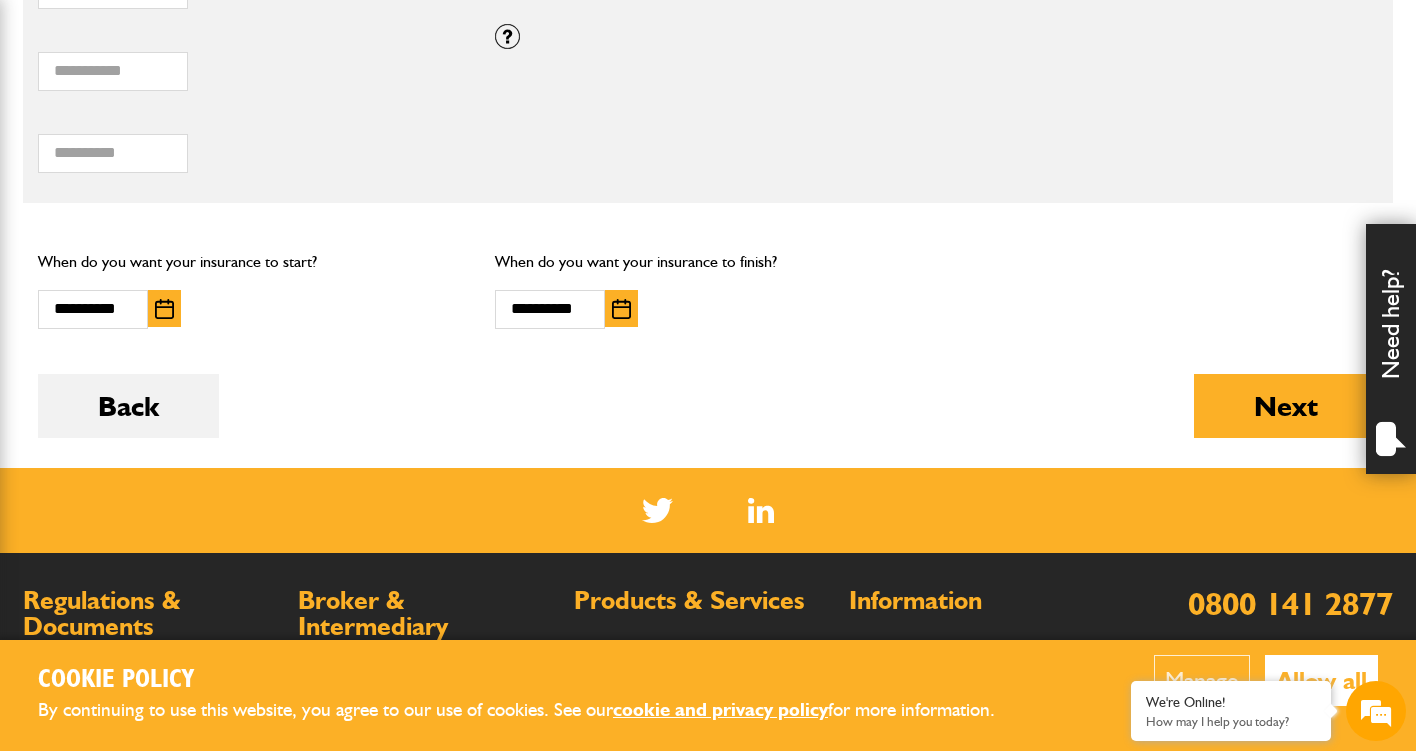 scroll, scrollTop: 1385, scrollLeft: 0, axis: vertical 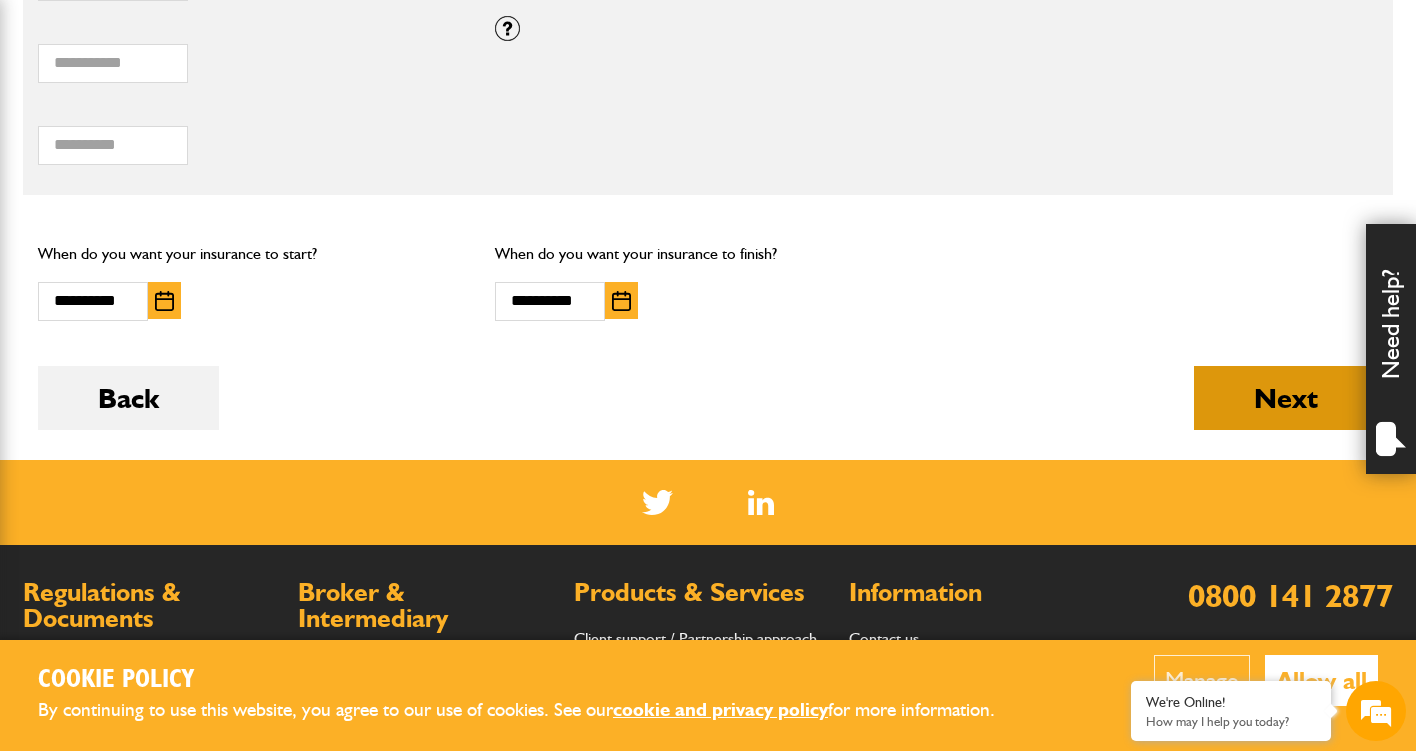 click on "Next" at bounding box center (1286, 398) 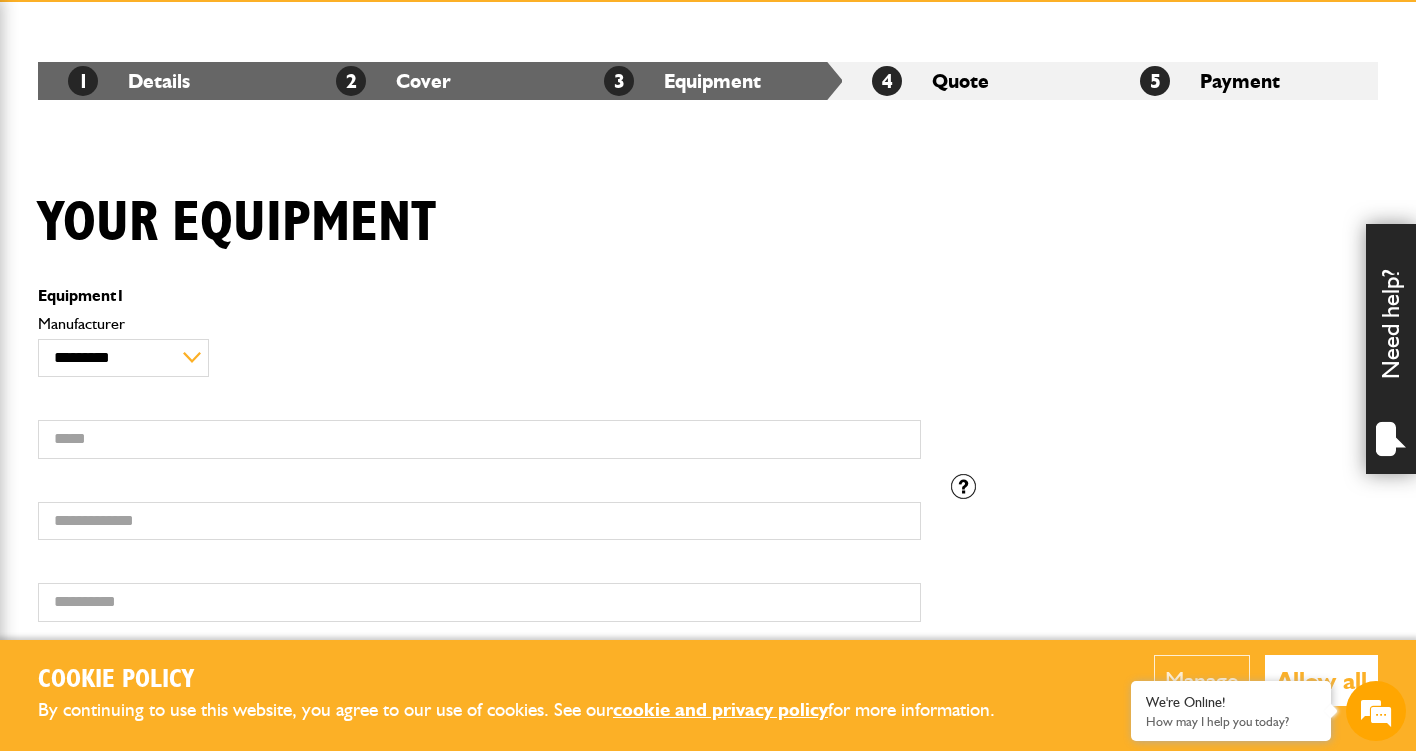 scroll, scrollTop: 355, scrollLeft: 0, axis: vertical 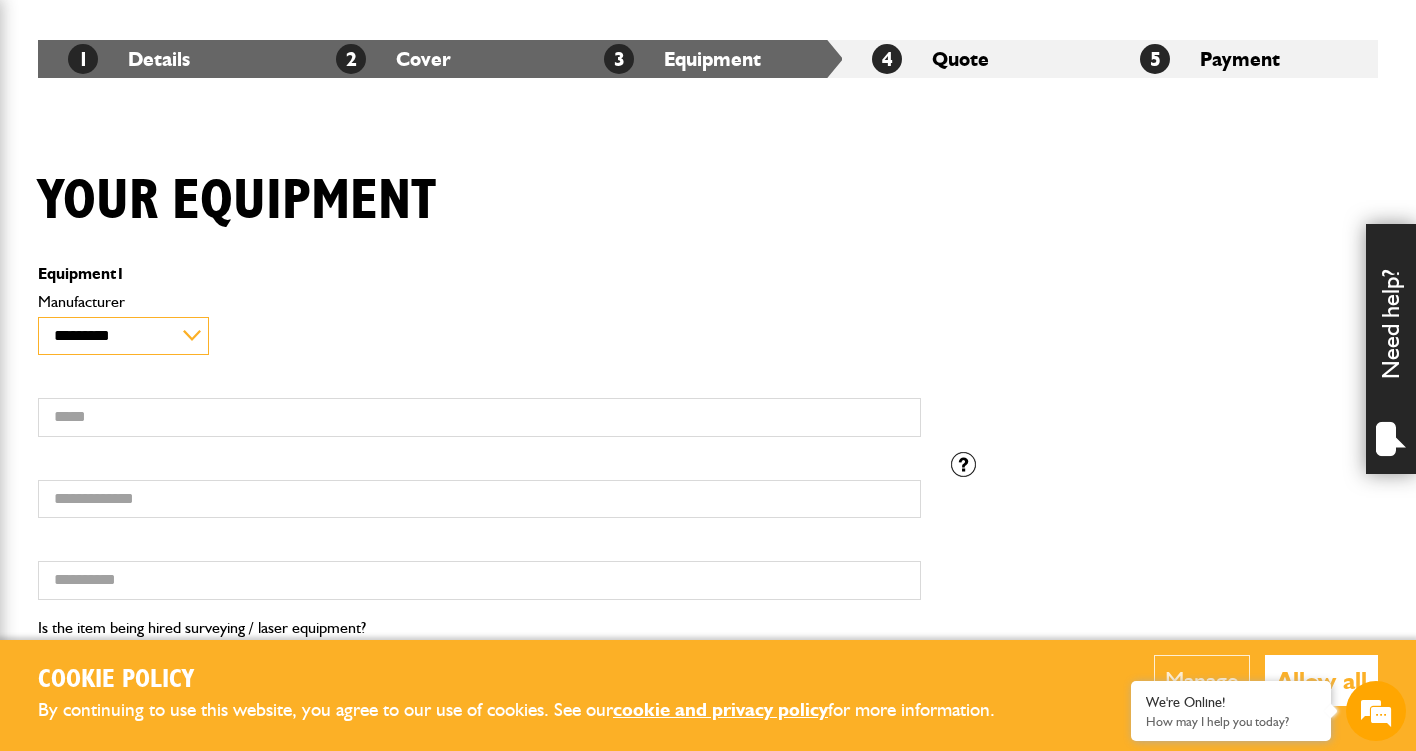 click on "**********" at bounding box center (123, 336) 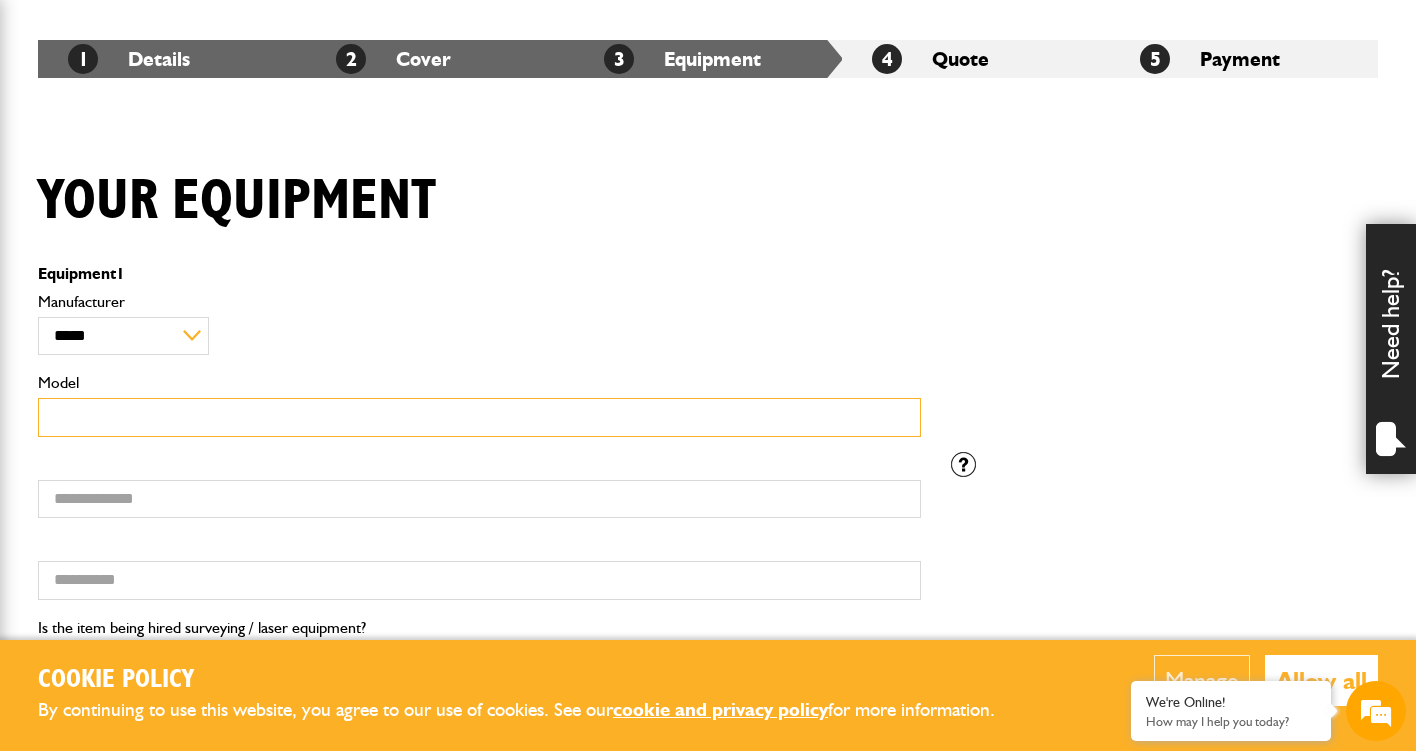 click on "Model" at bounding box center [479, 417] 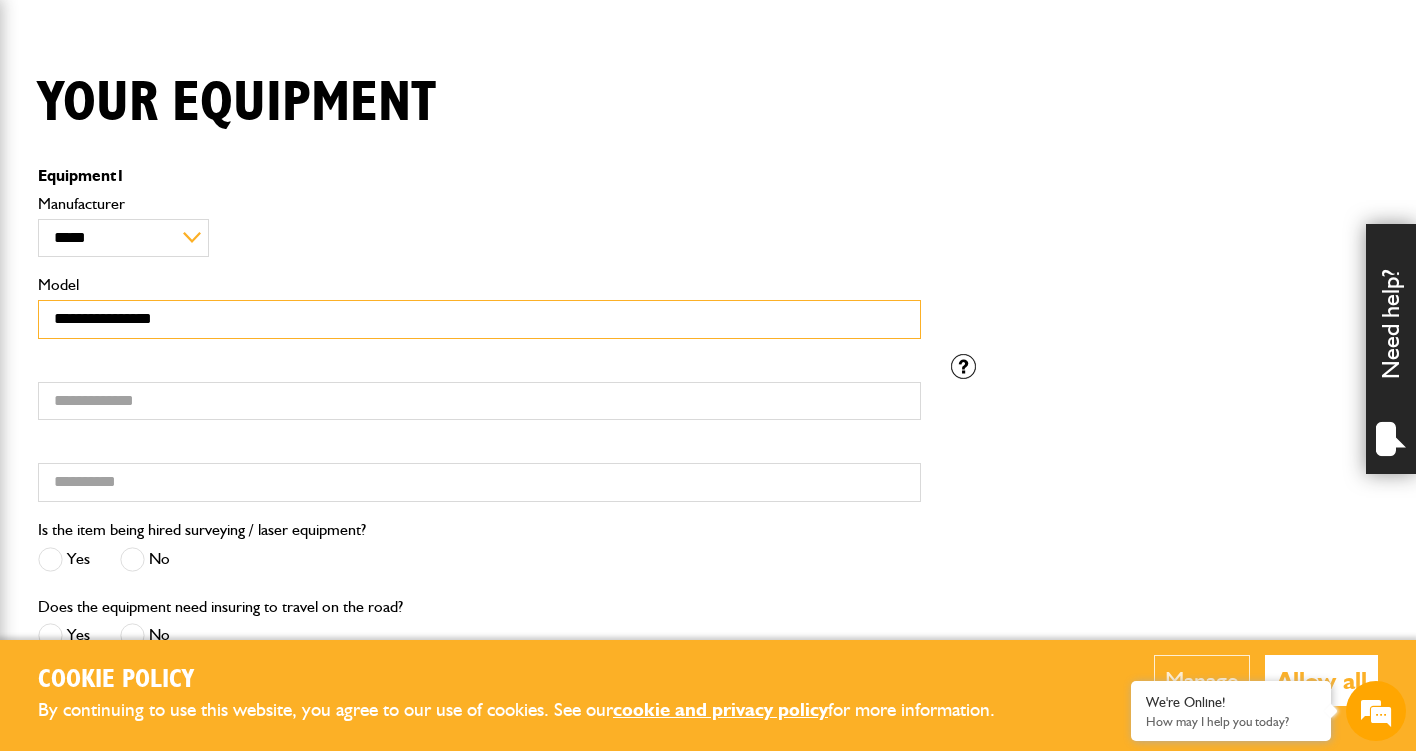 scroll, scrollTop: 485, scrollLeft: 0, axis: vertical 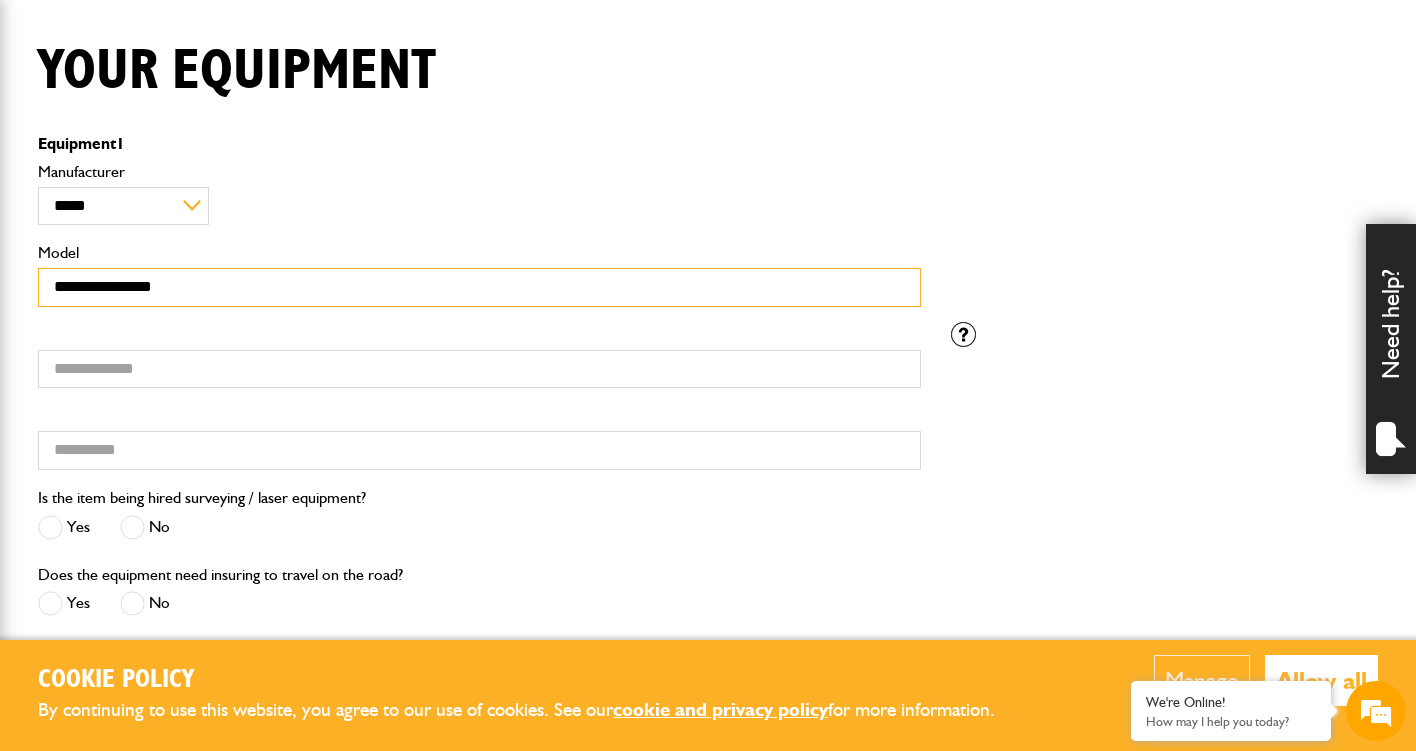 type on "**********" 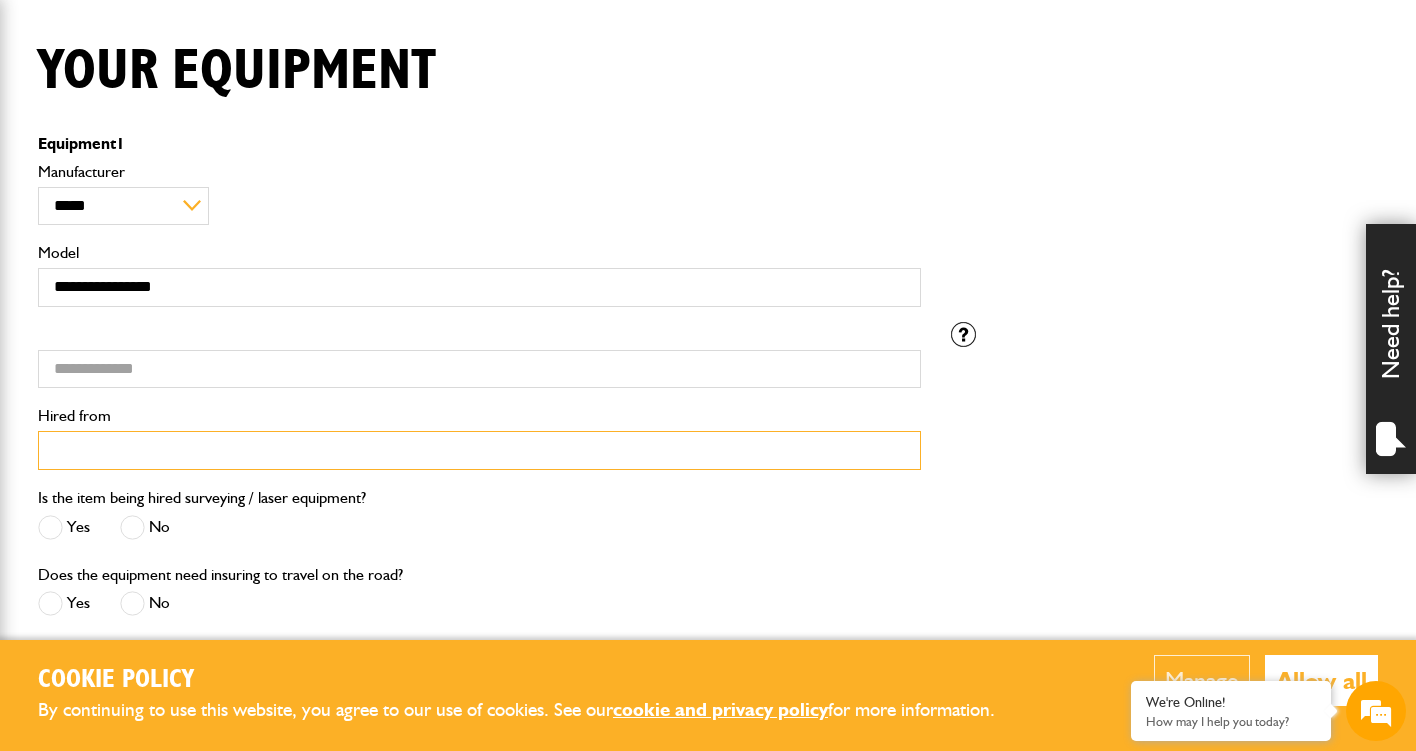 click on "Hired from" at bounding box center [479, 450] 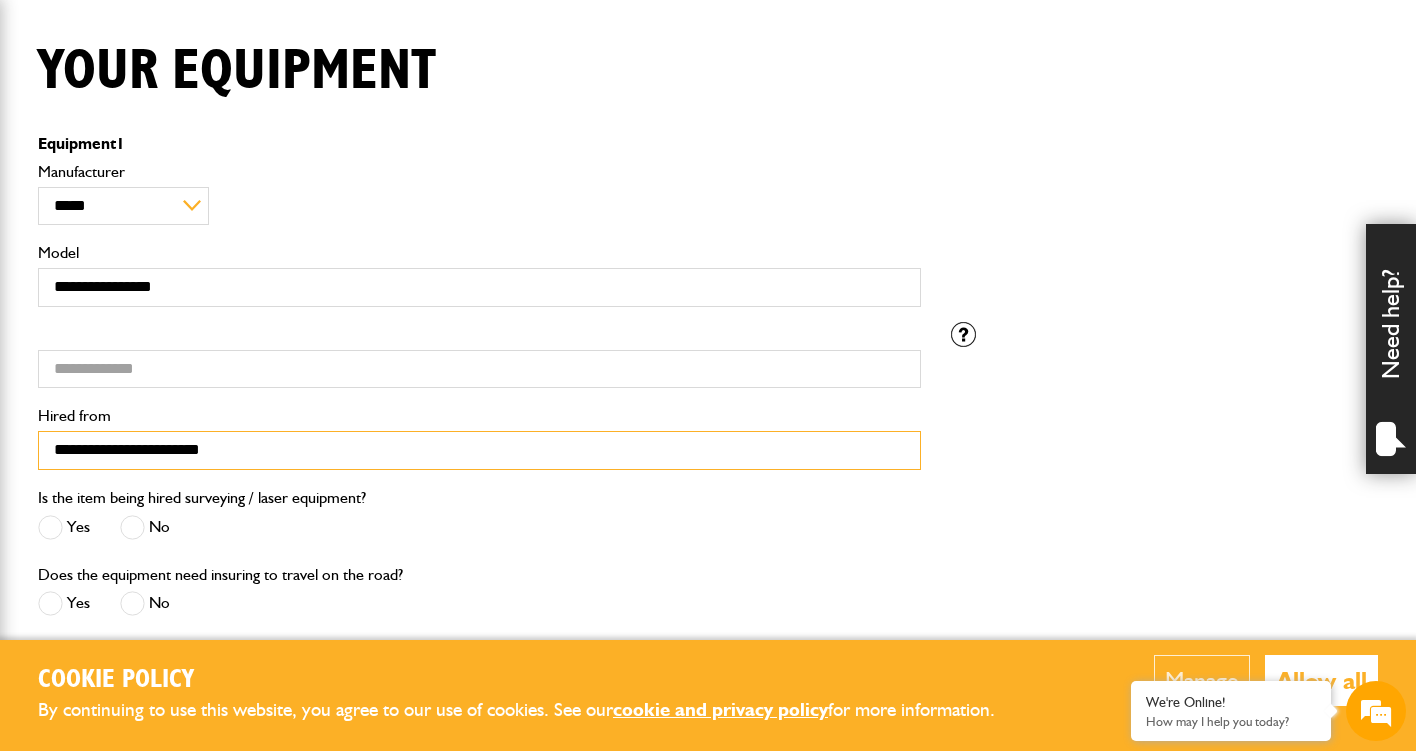 type on "**********" 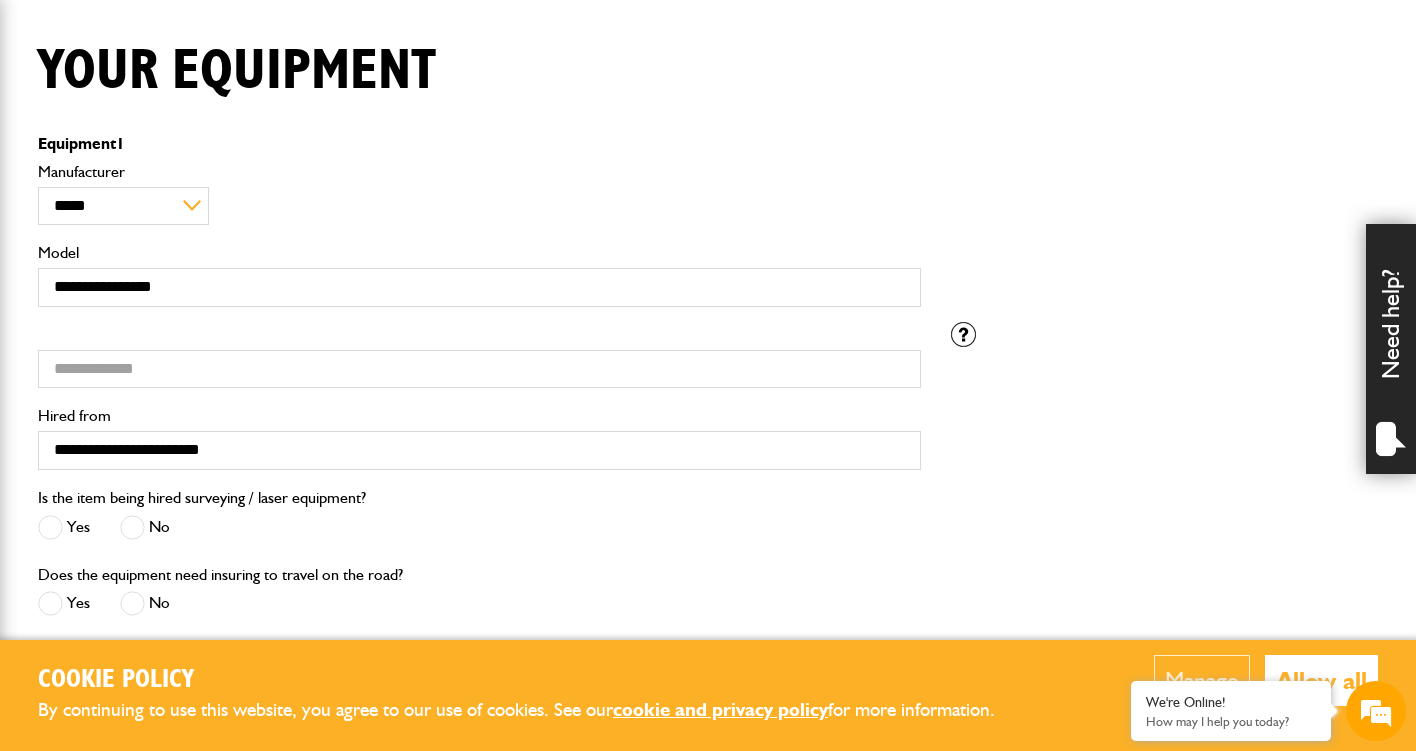 click at bounding box center (132, 527) 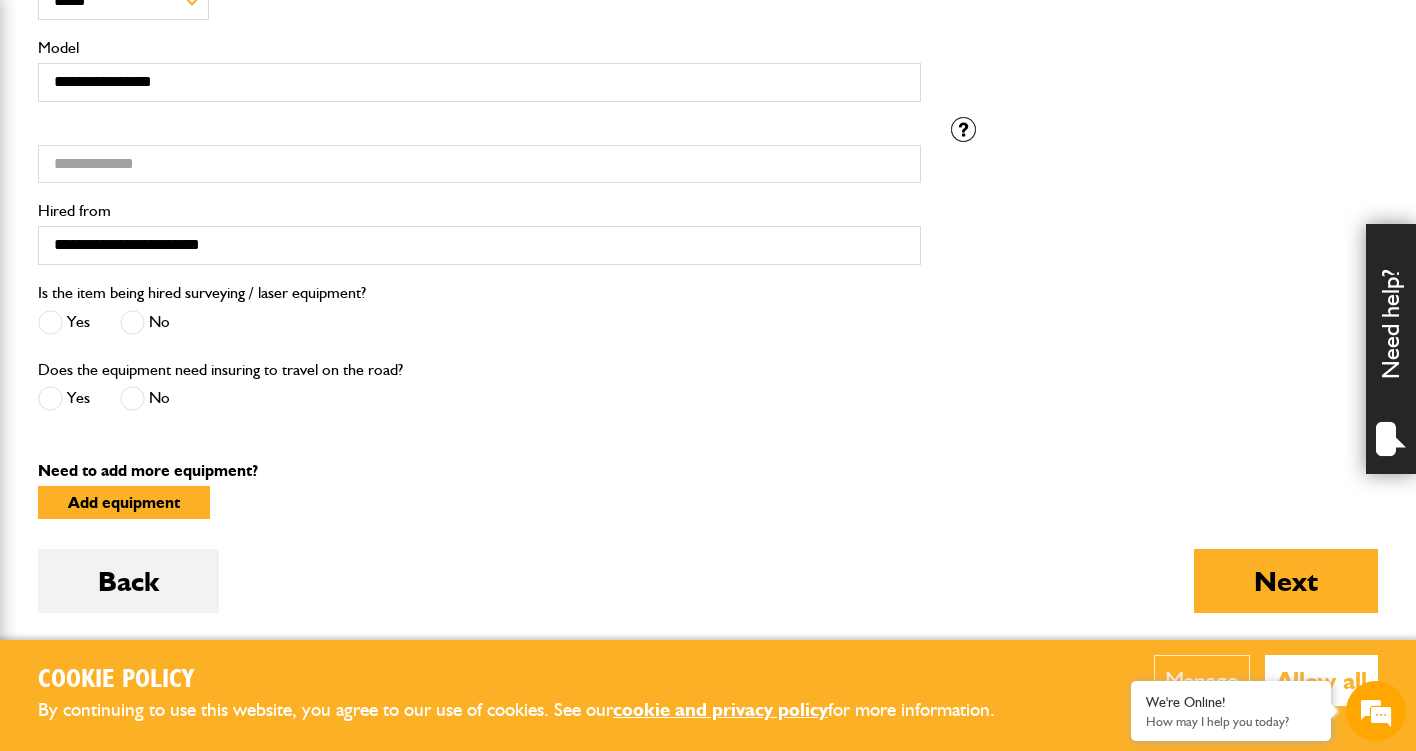 scroll, scrollTop: 751, scrollLeft: 0, axis: vertical 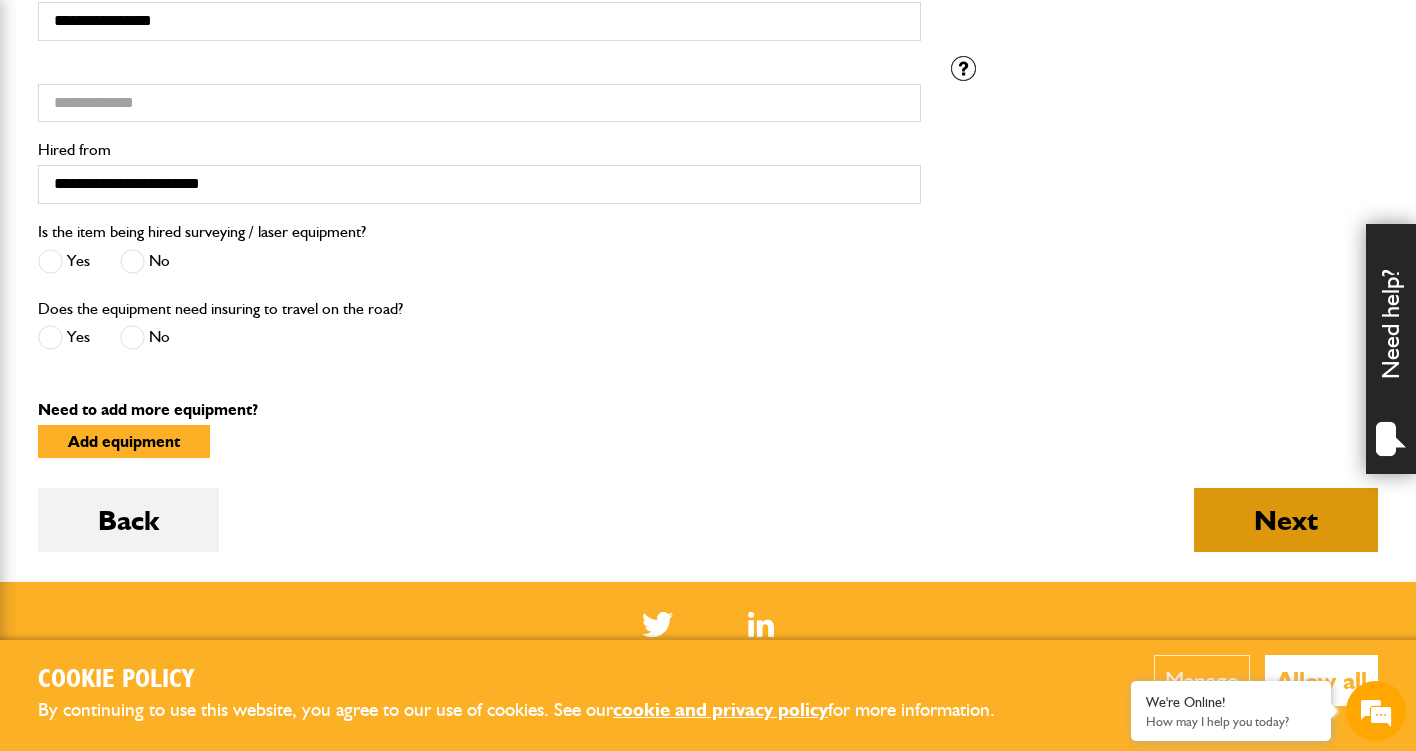 click on "Next" at bounding box center (1286, 520) 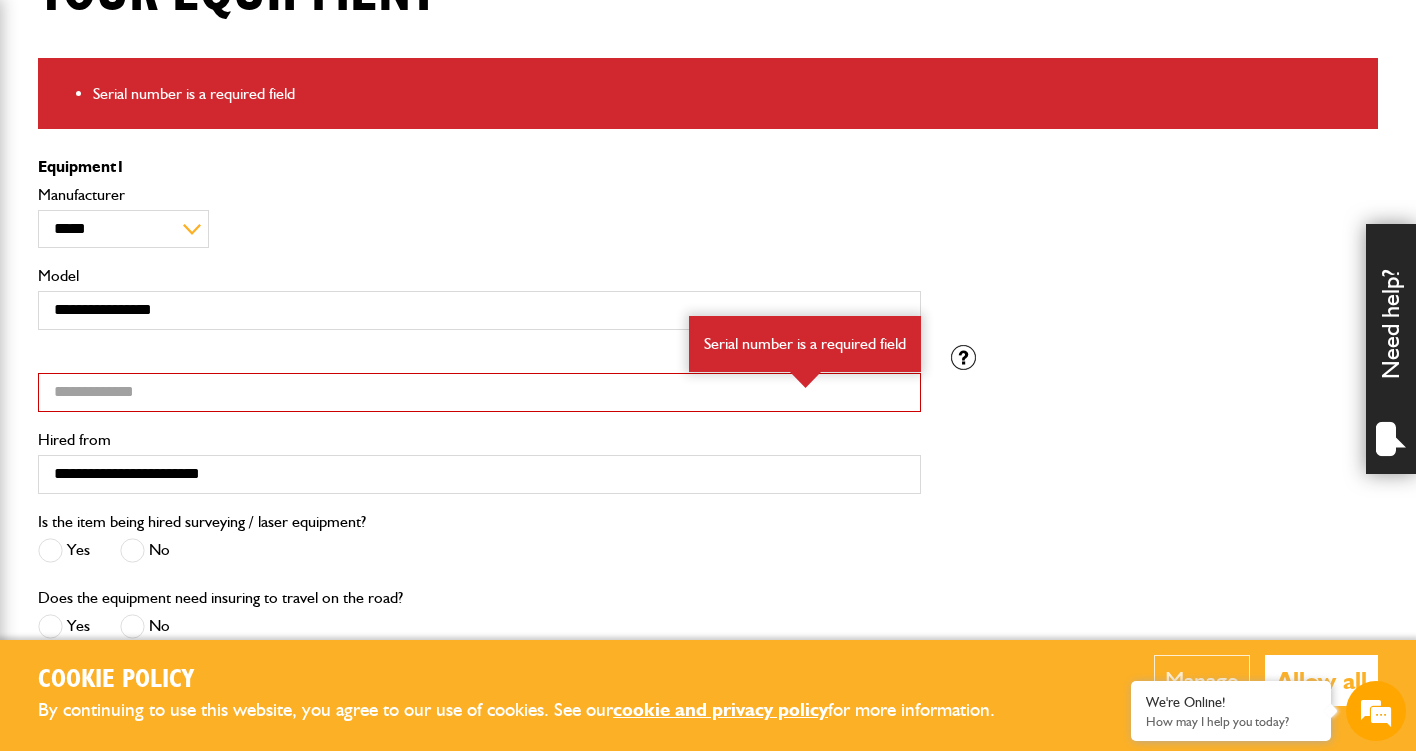 scroll, scrollTop: 568, scrollLeft: 0, axis: vertical 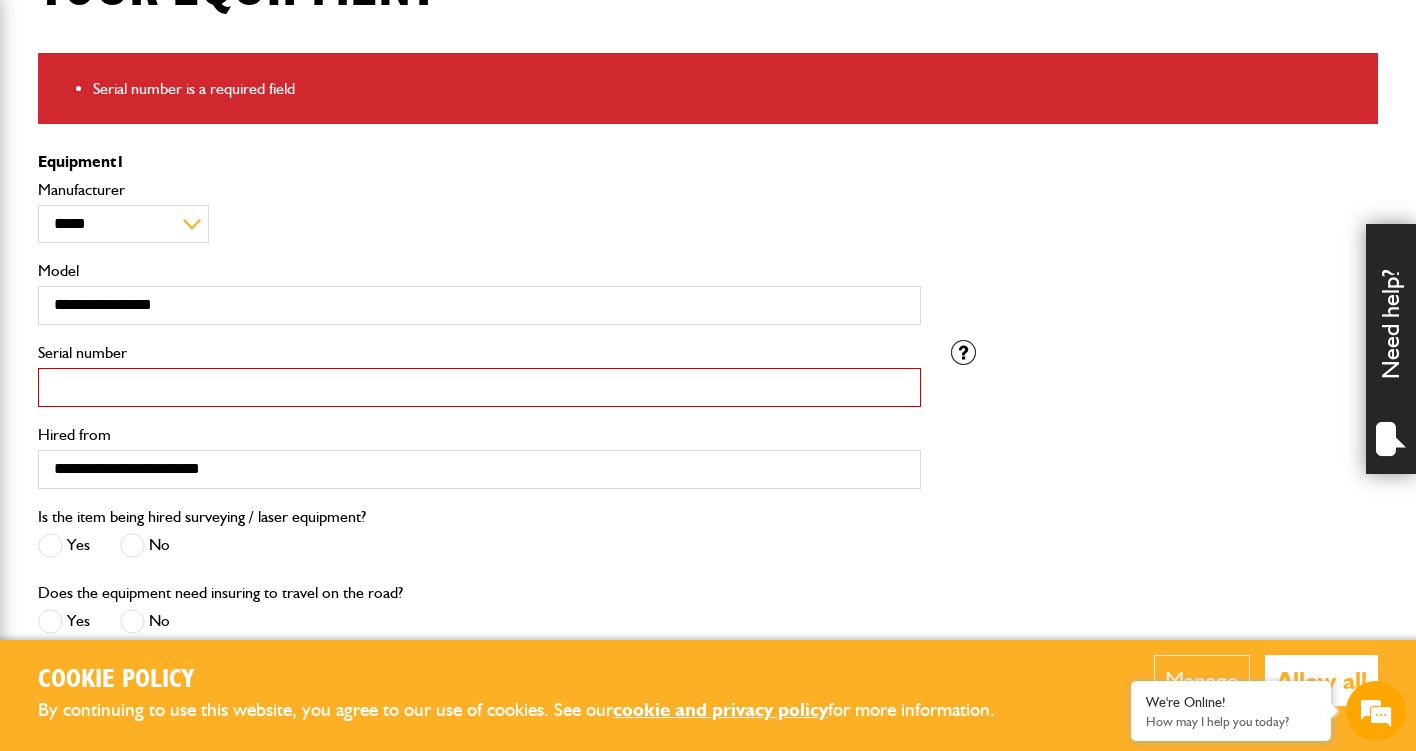 click on "Serial number" at bounding box center (479, 387) 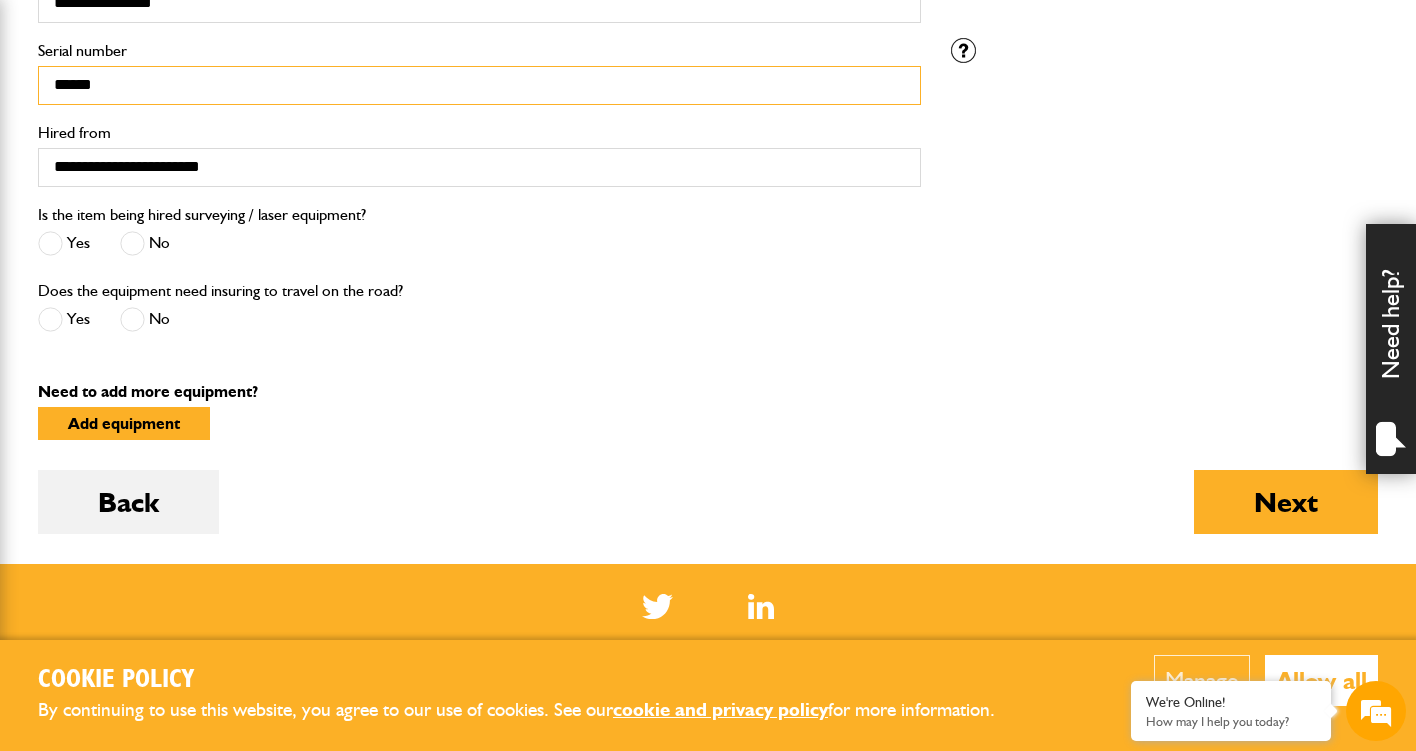 scroll, scrollTop: 891, scrollLeft: 0, axis: vertical 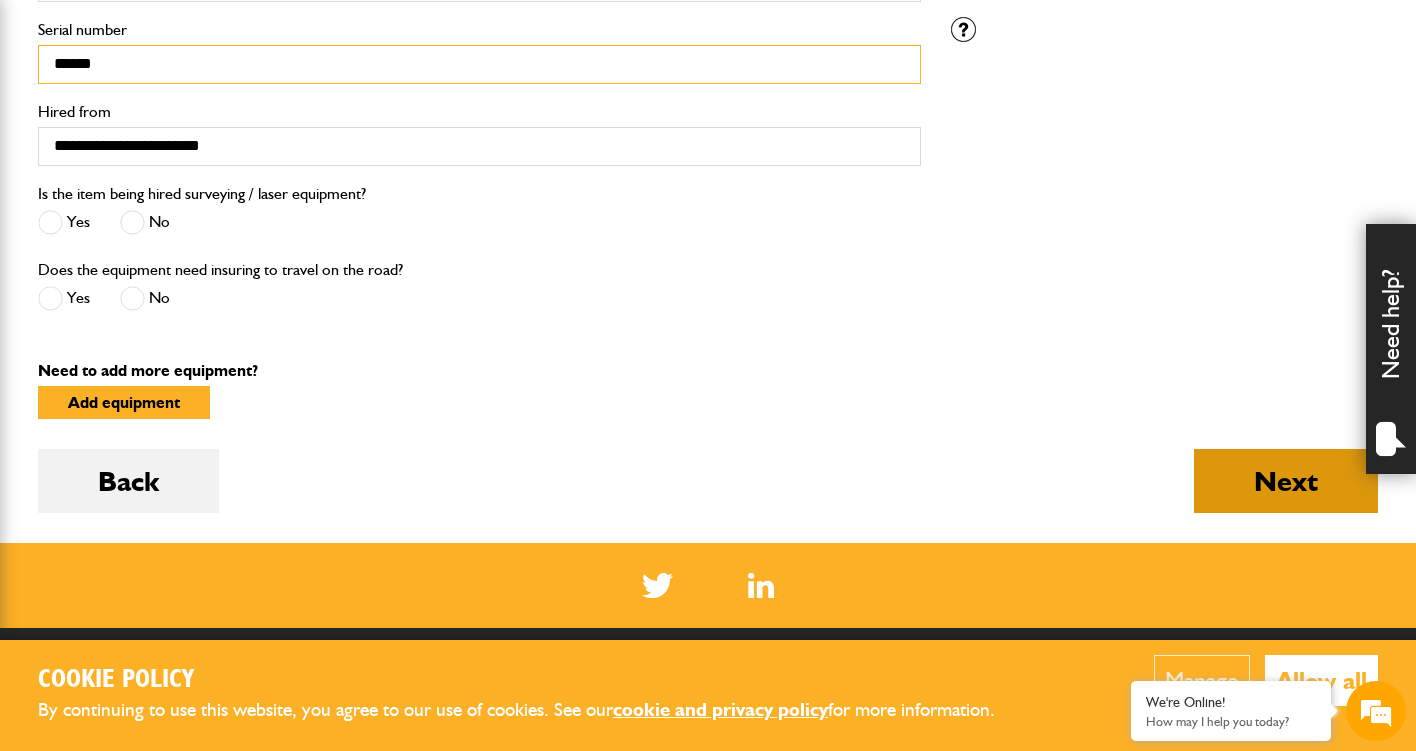 type on "******" 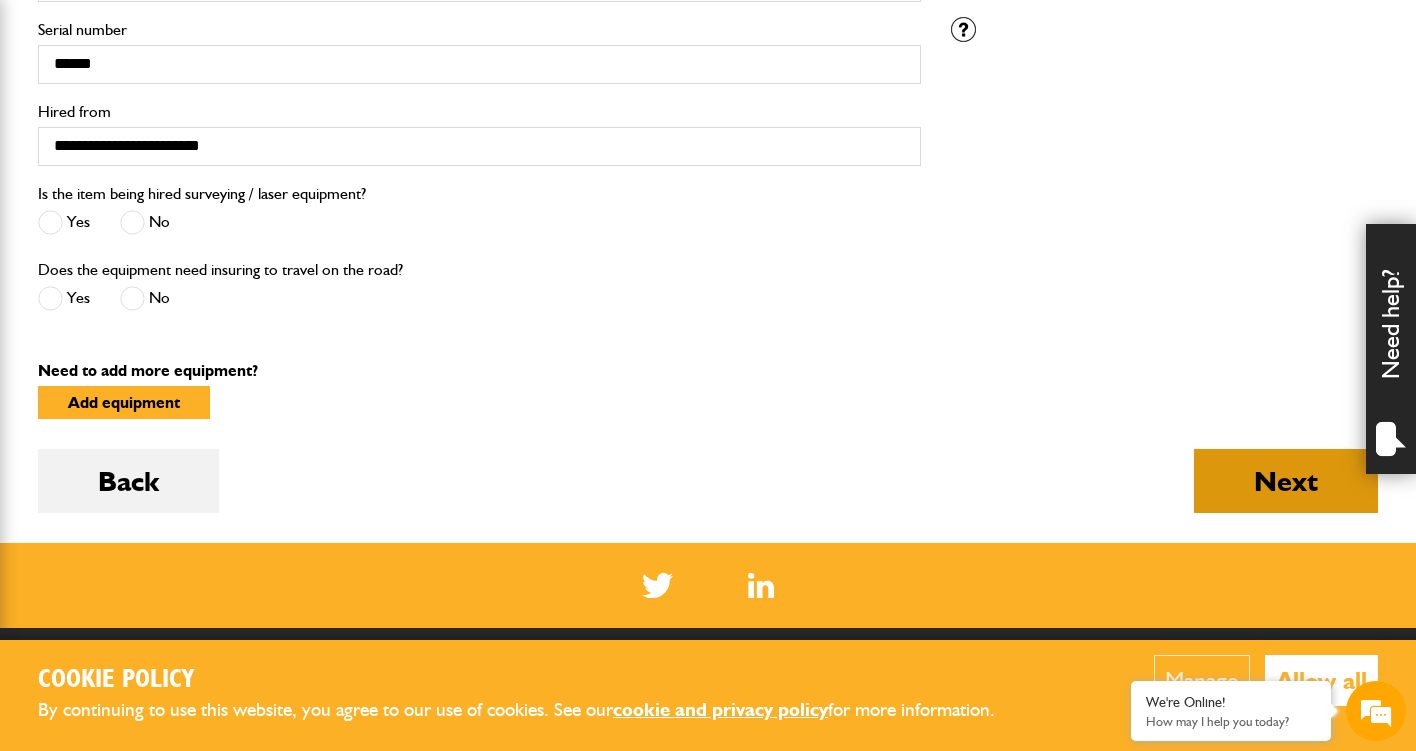 click on "Next" at bounding box center (1286, 481) 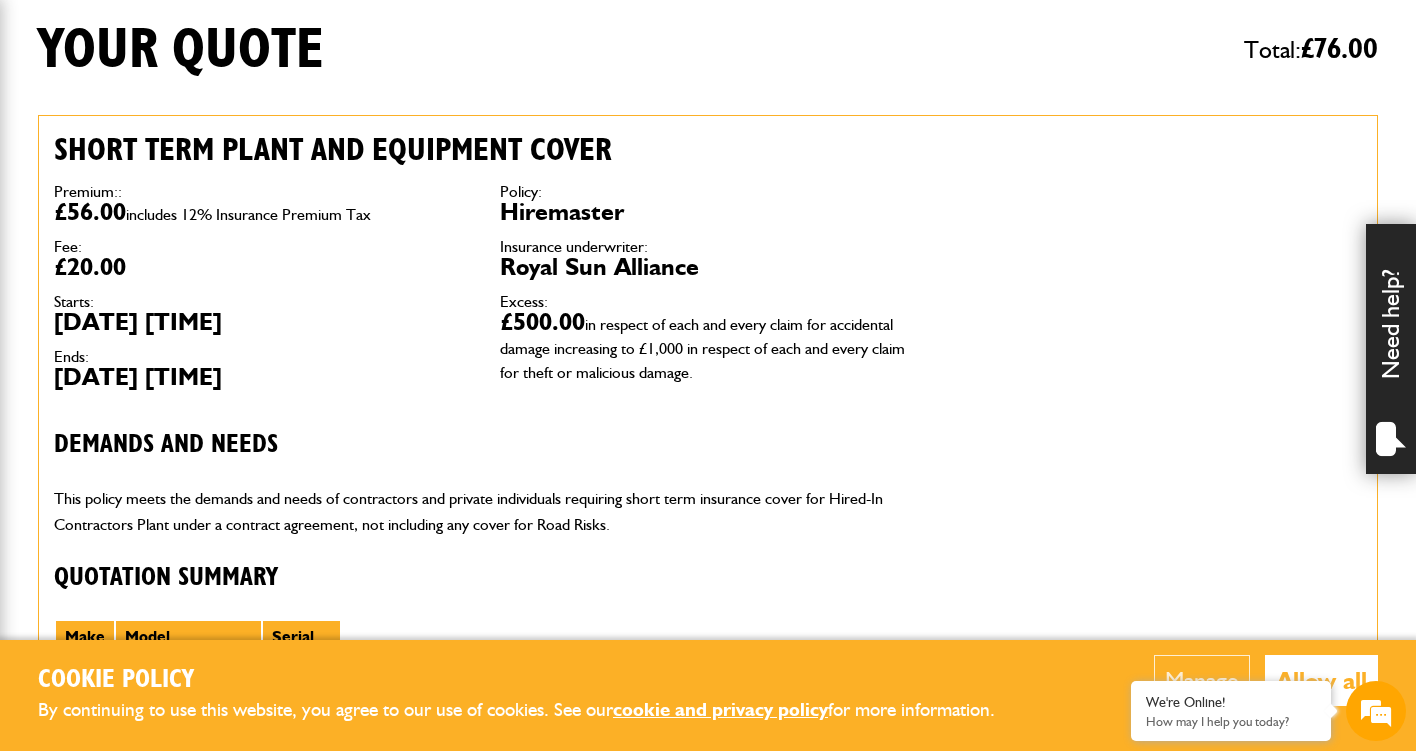 scroll, scrollTop: 507, scrollLeft: 0, axis: vertical 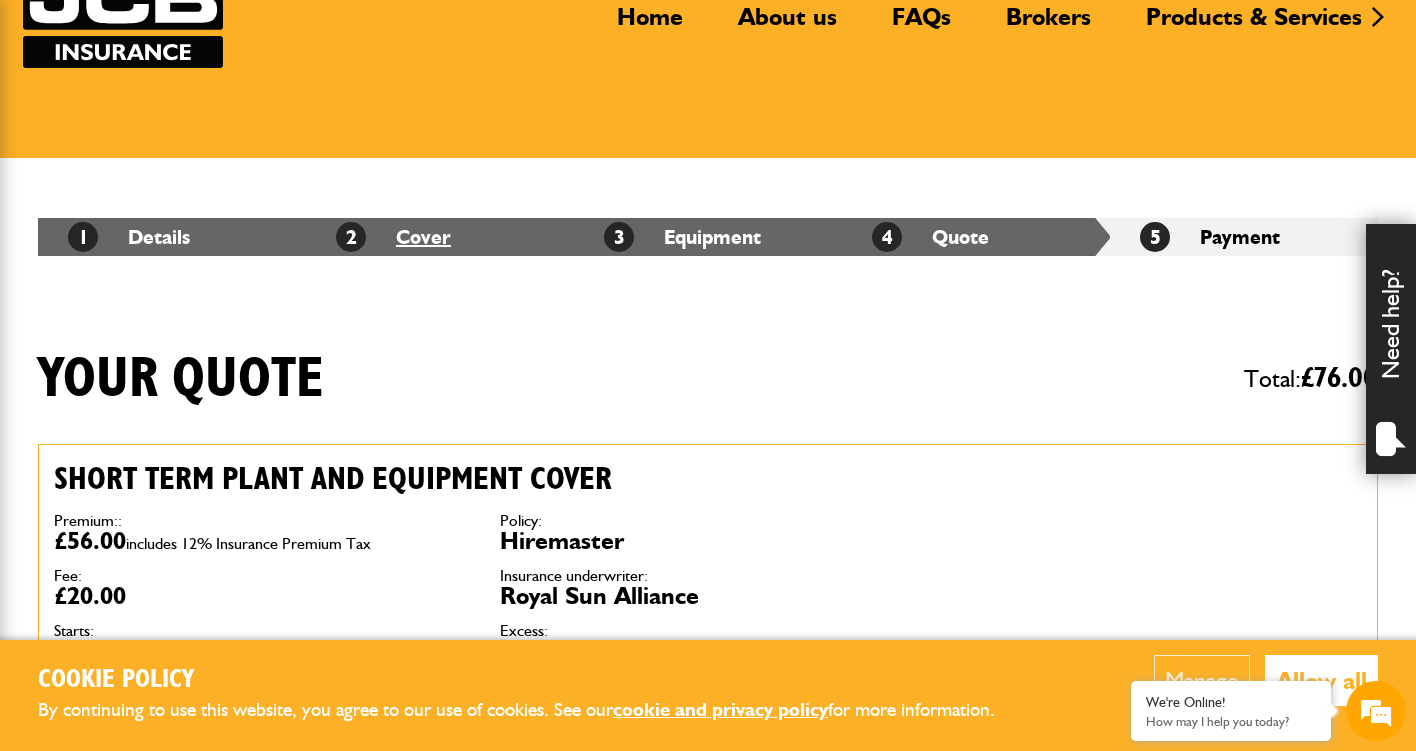 click on "2 Cover" at bounding box center (393, 237) 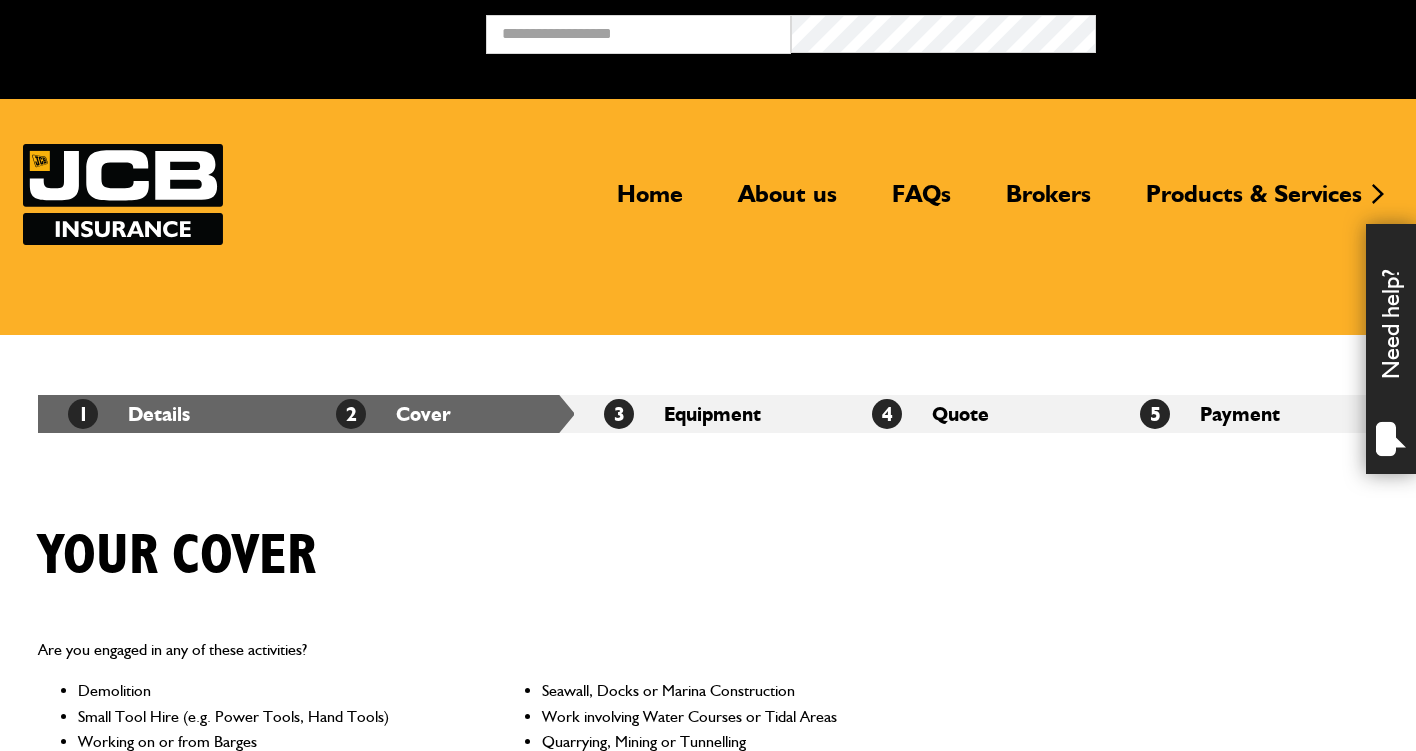 scroll, scrollTop: 0, scrollLeft: 0, axis: both 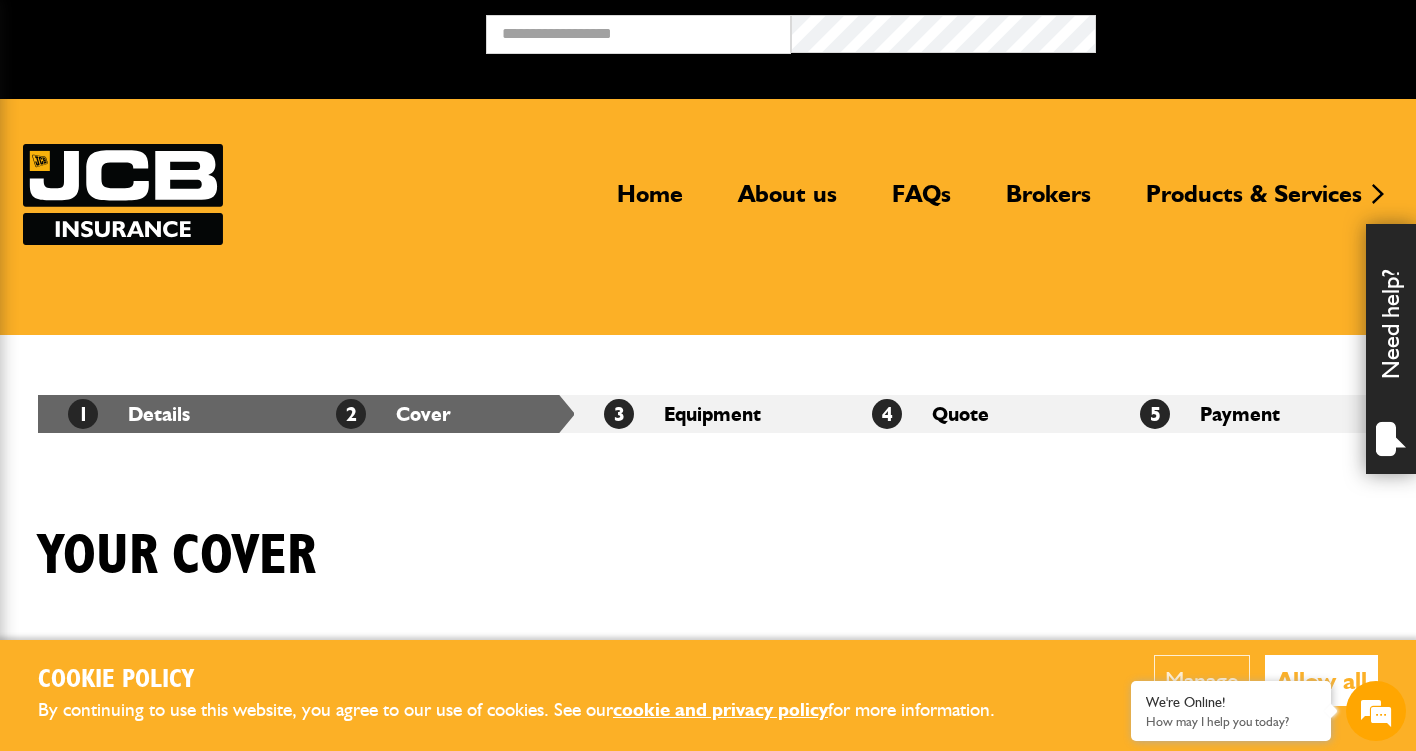 click on "Home
About us
FAQs
Brokers
Products & Services
Construction insurance
Car and commercial vehicle insurance for businesses
Motor fleet insurance
Hired out plant insurance
Bespoke insurance broking
Policy Document & Renewal Portal
Home
About us
FAQs
Brokers
Products & Services
Construction insurance
Car and commercial vehicle insurance for businesses
Motor fleet insurance
Hired out plant insurance
Bespoke insurance broking
Policy Document & Renewal Portal" at bounding box center [708, 217] 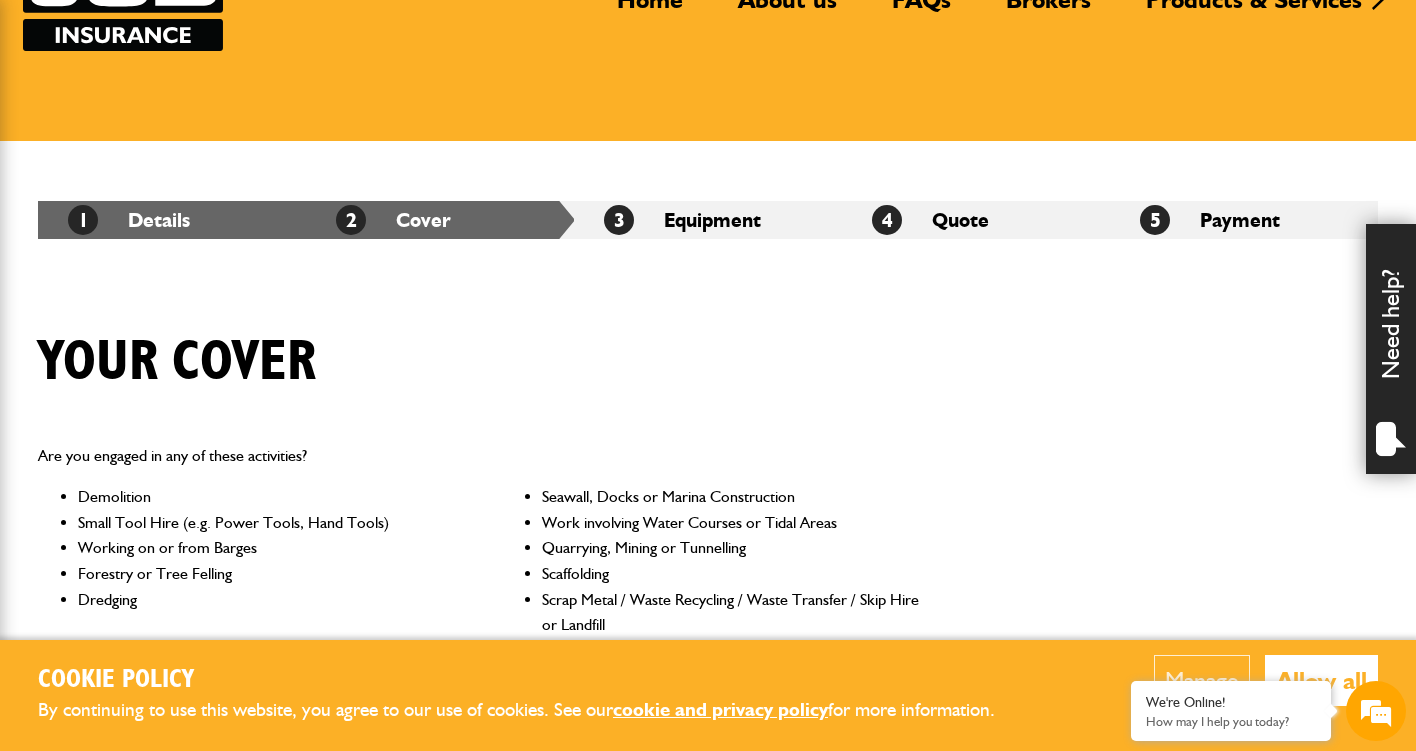 scroll, scrollTop: 156, scrollLeft: 0, axis: vertical 